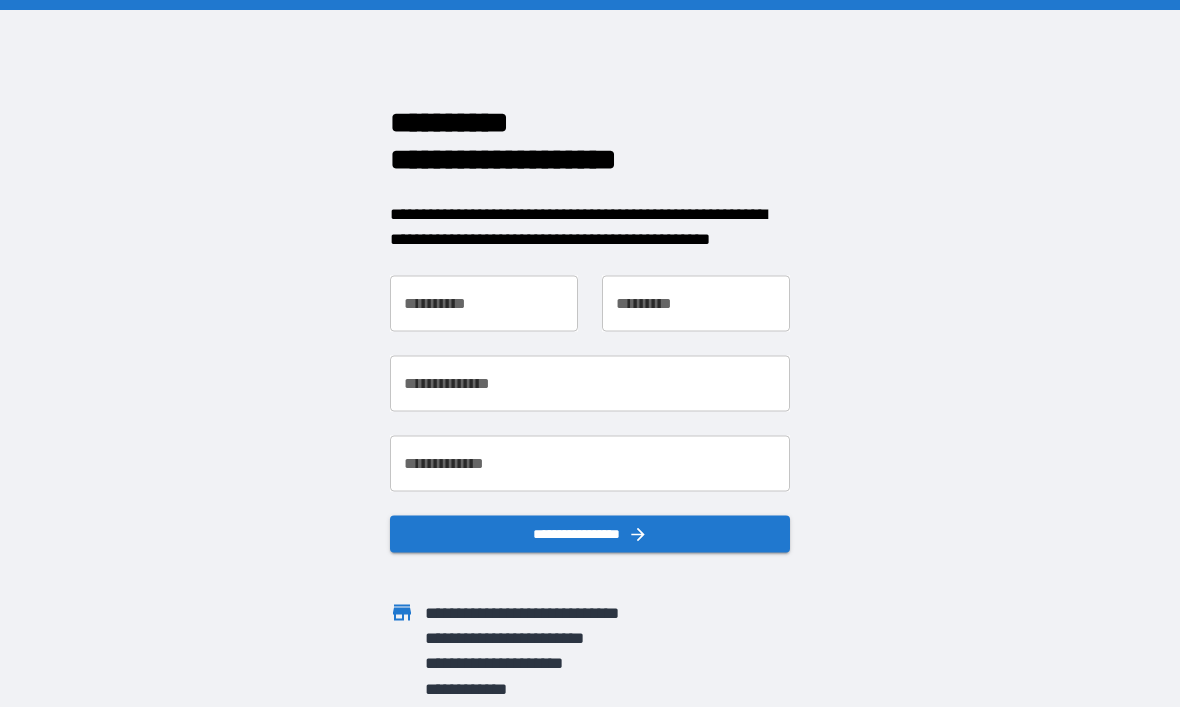 scroll, scrollTop: 0, scrollLeft: 0, axis: both 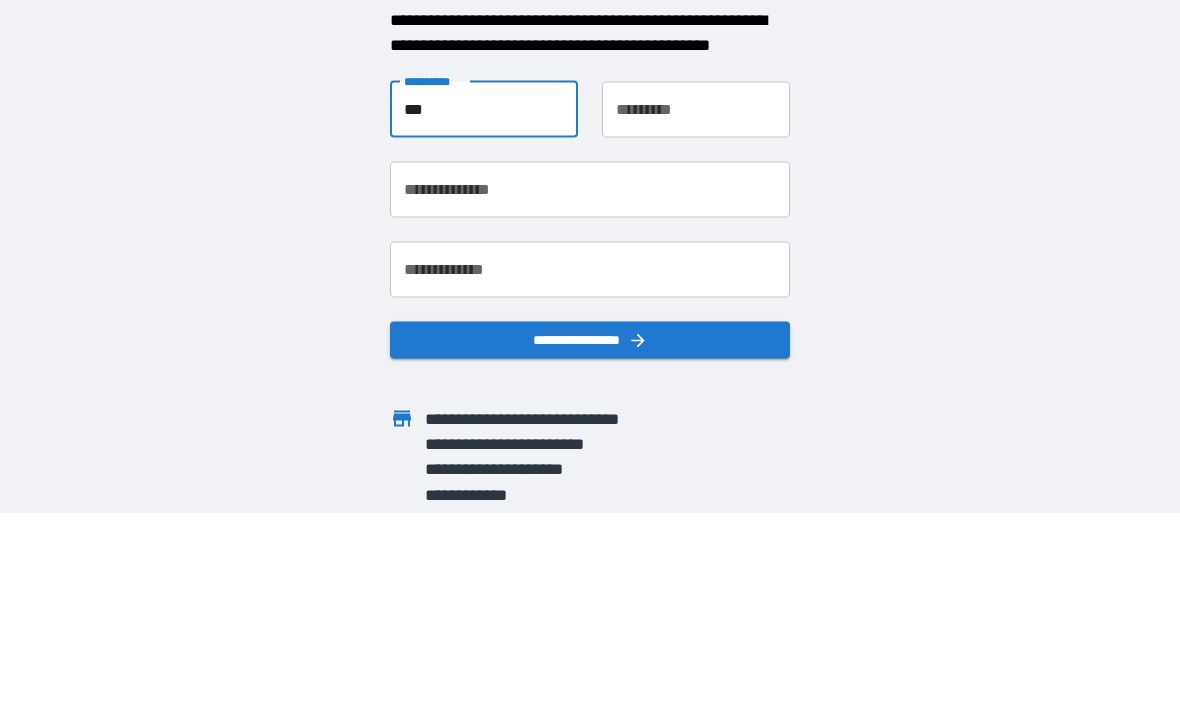type on "***" 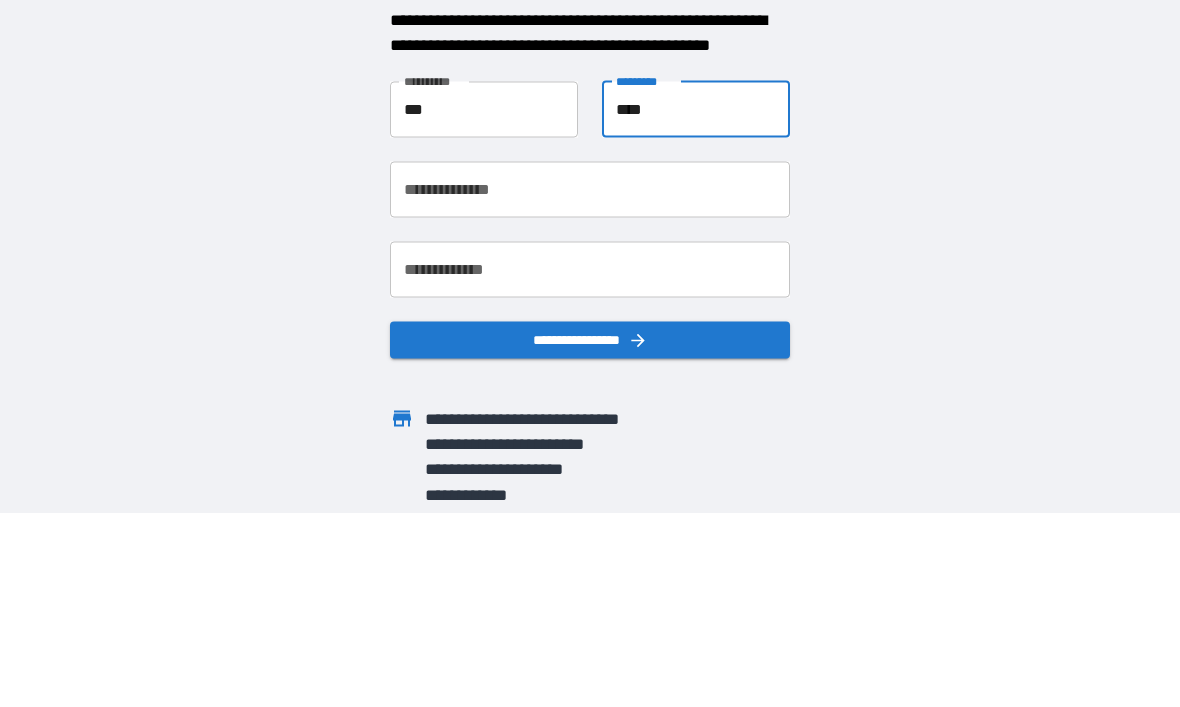 type on "****" 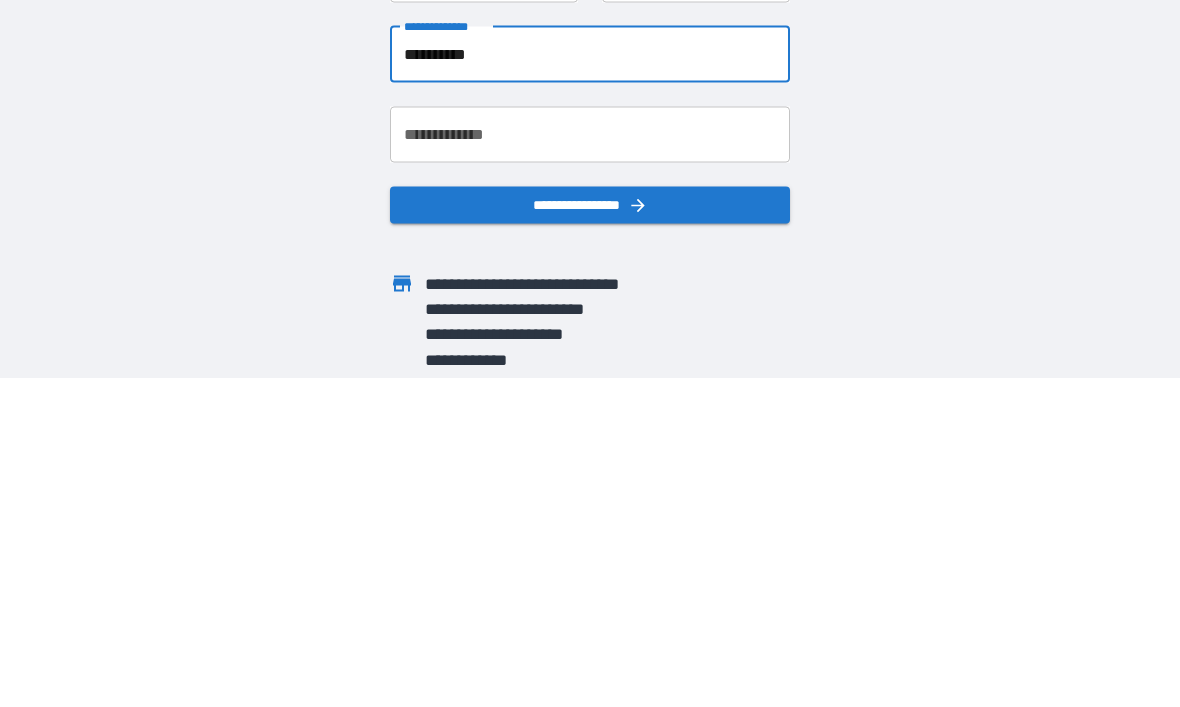 type on "**********" 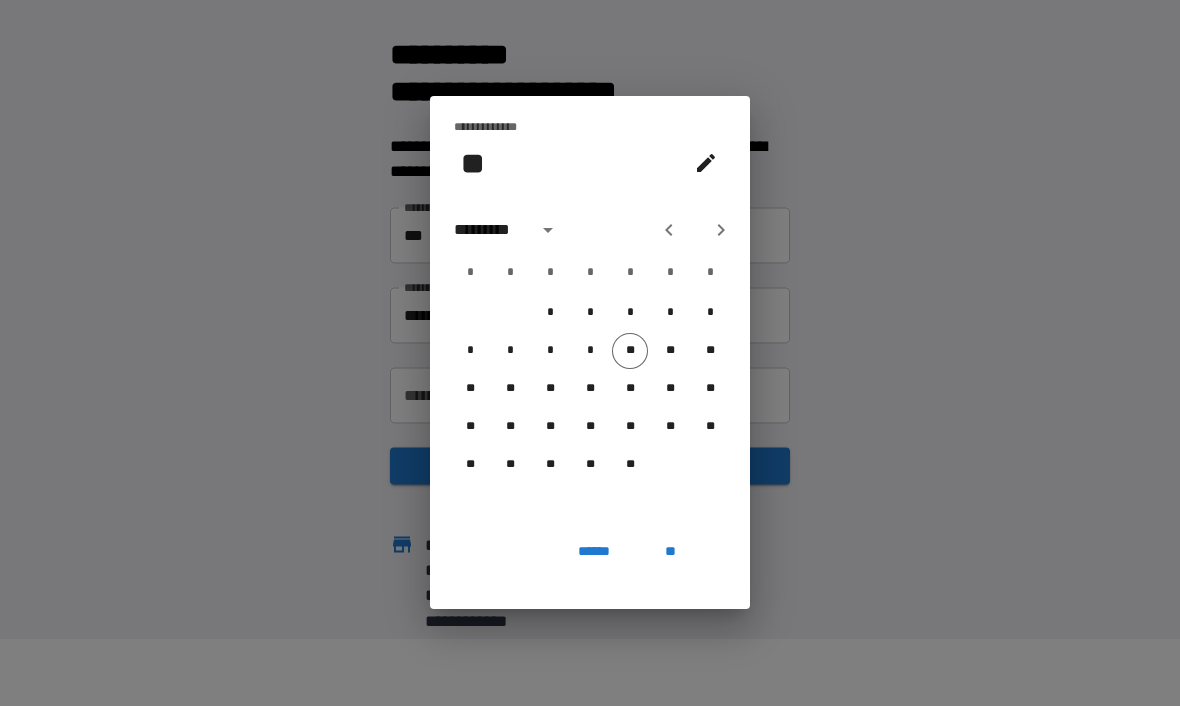 click on "**" at bounding box center [473, 164] 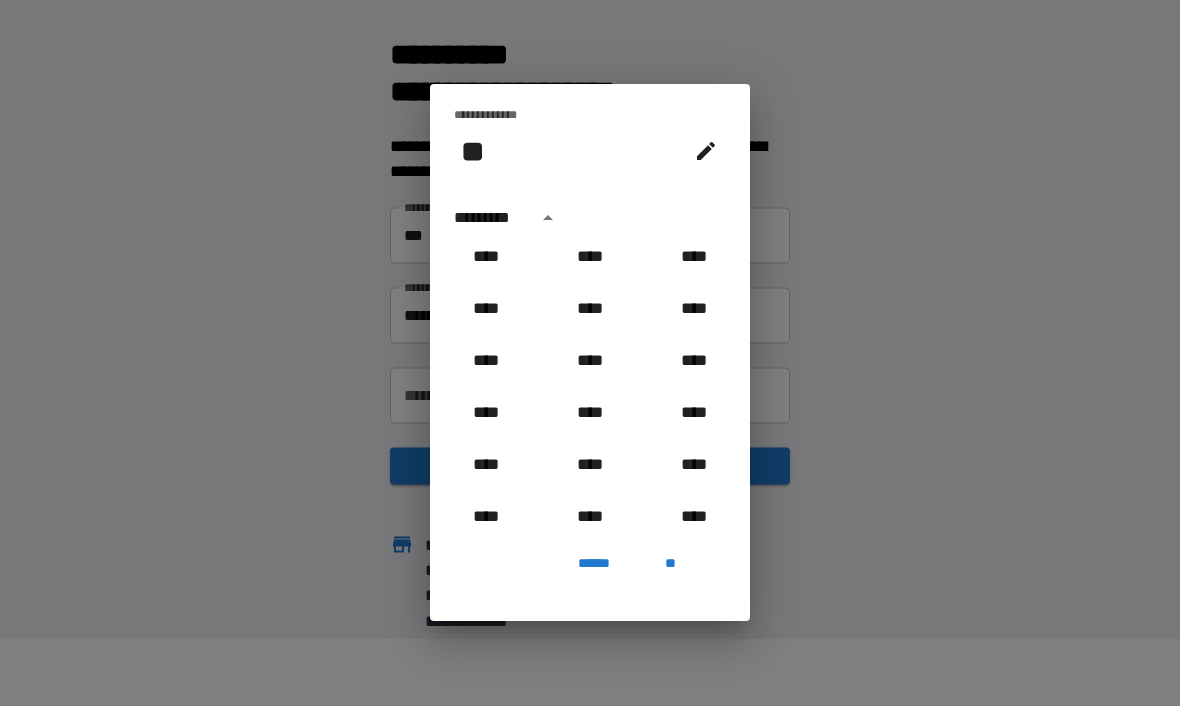 scroll, scrollTop: 642, scrollLeft: 0, axis: vertical 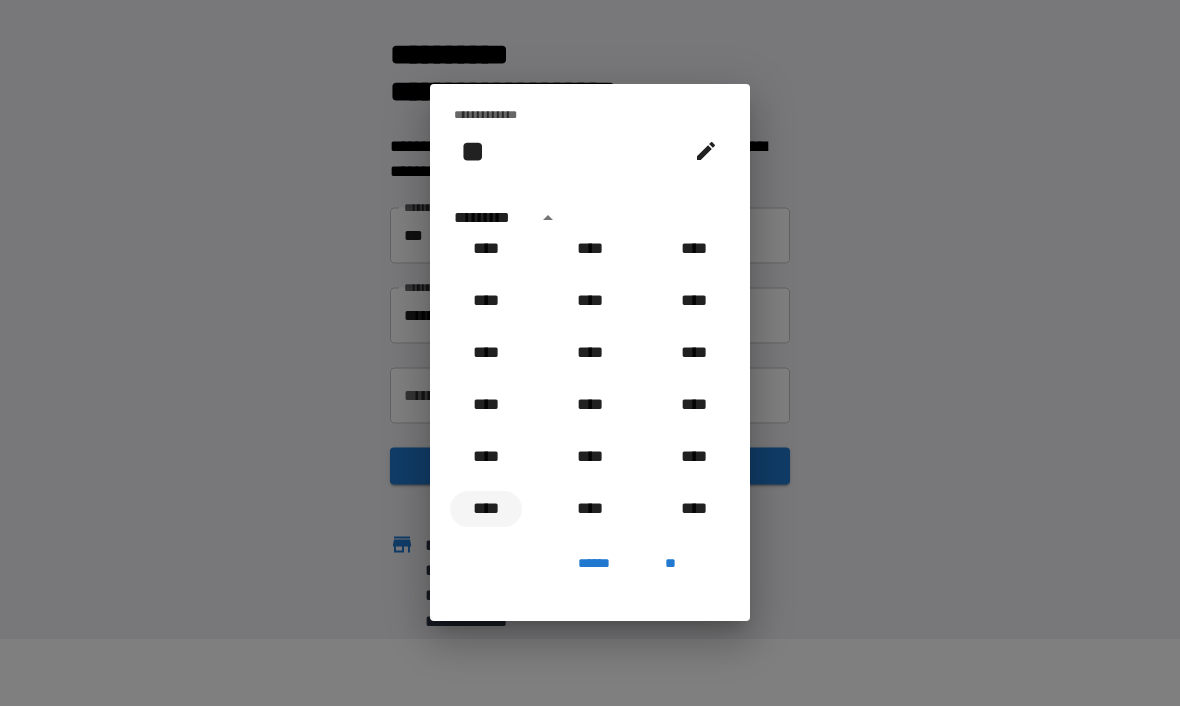 click on "****" at bounding box center [486, 510] 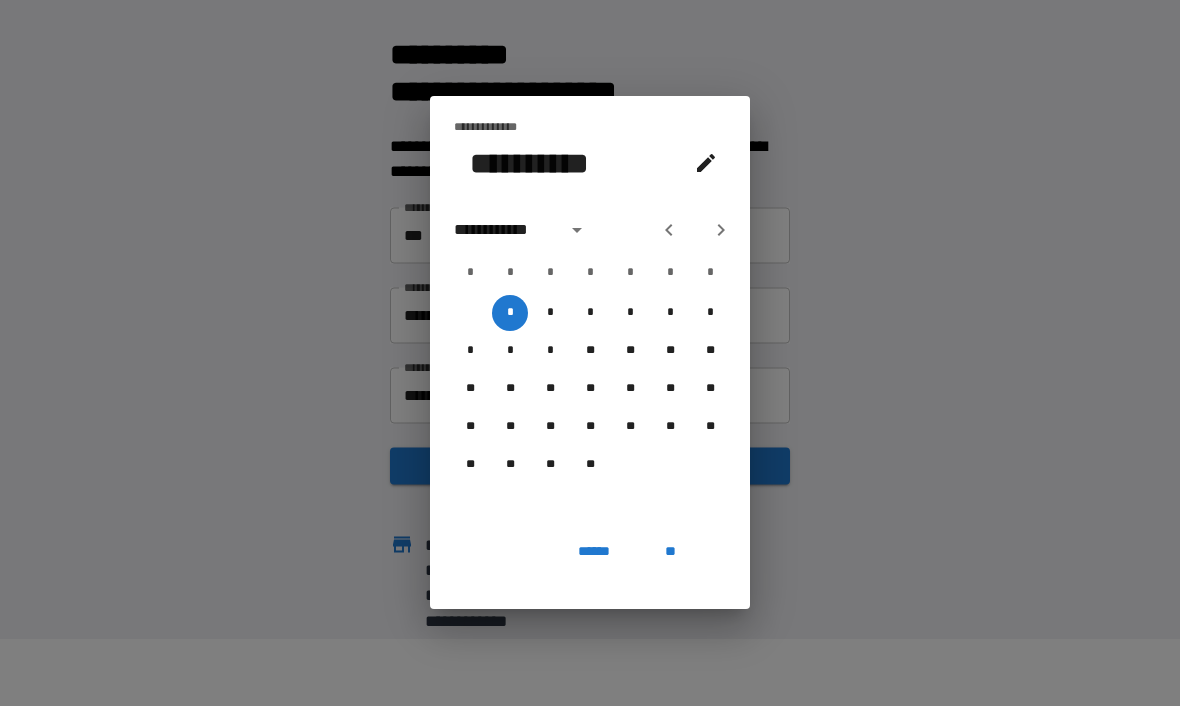 click 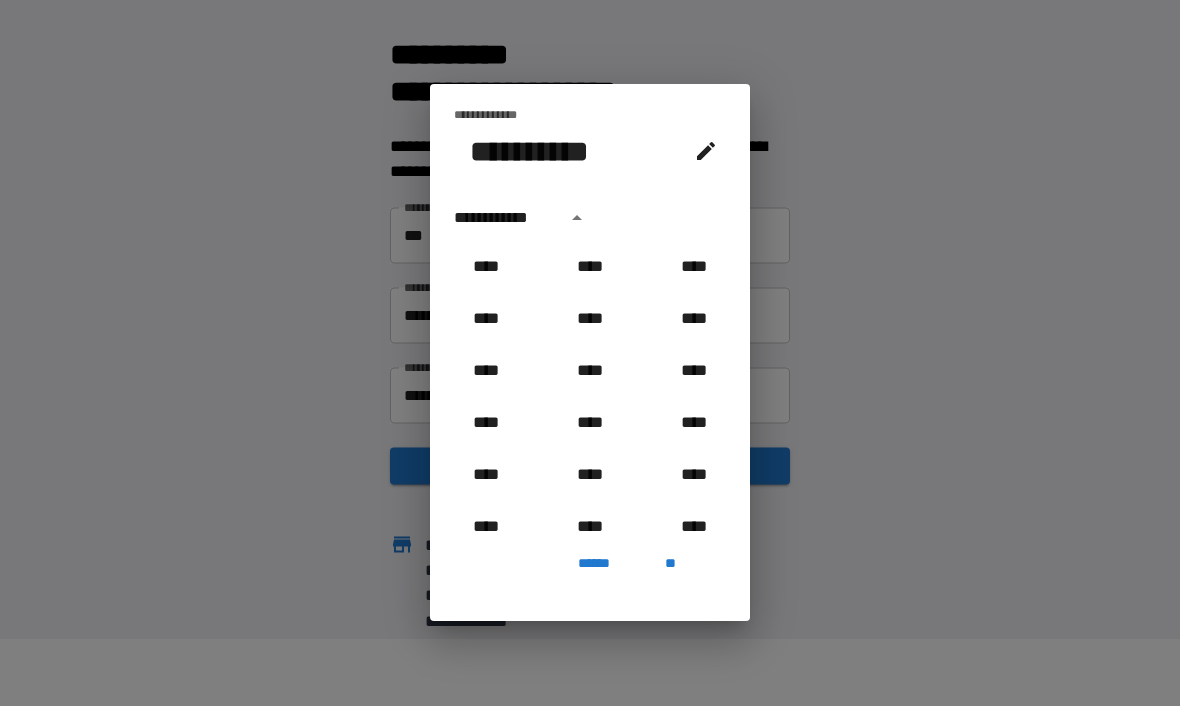 scroll, scrollTop: 758, scrollLeft: 0, axis: vertical 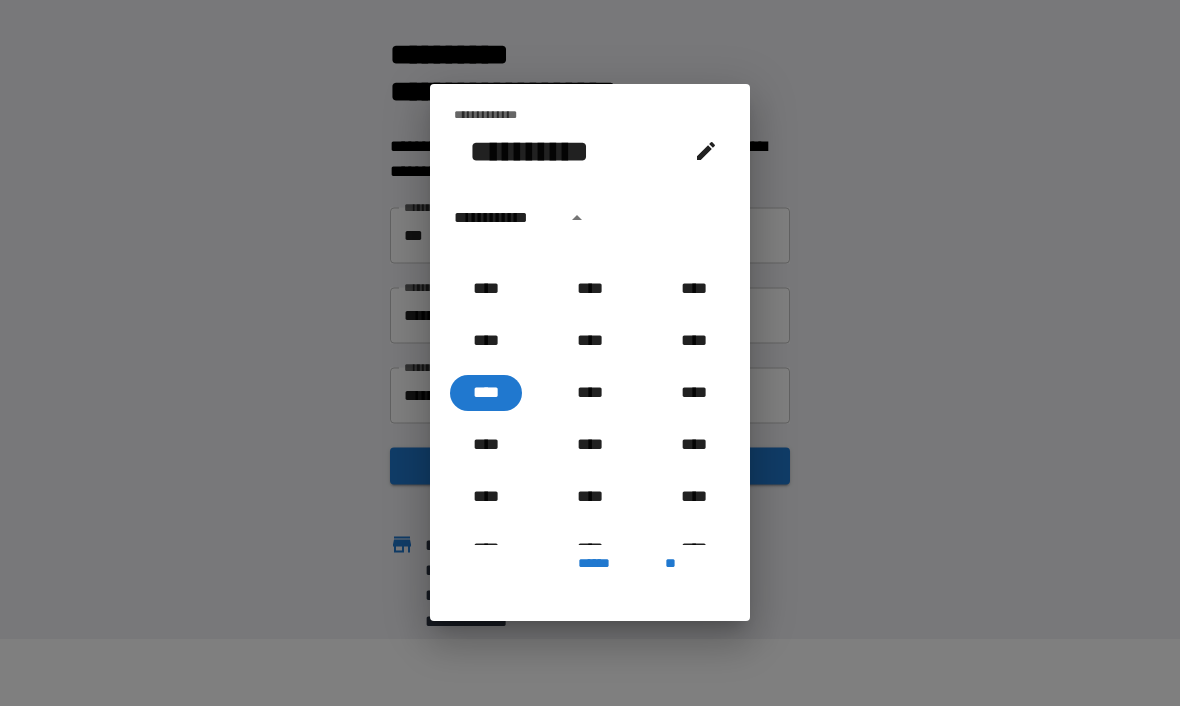 click 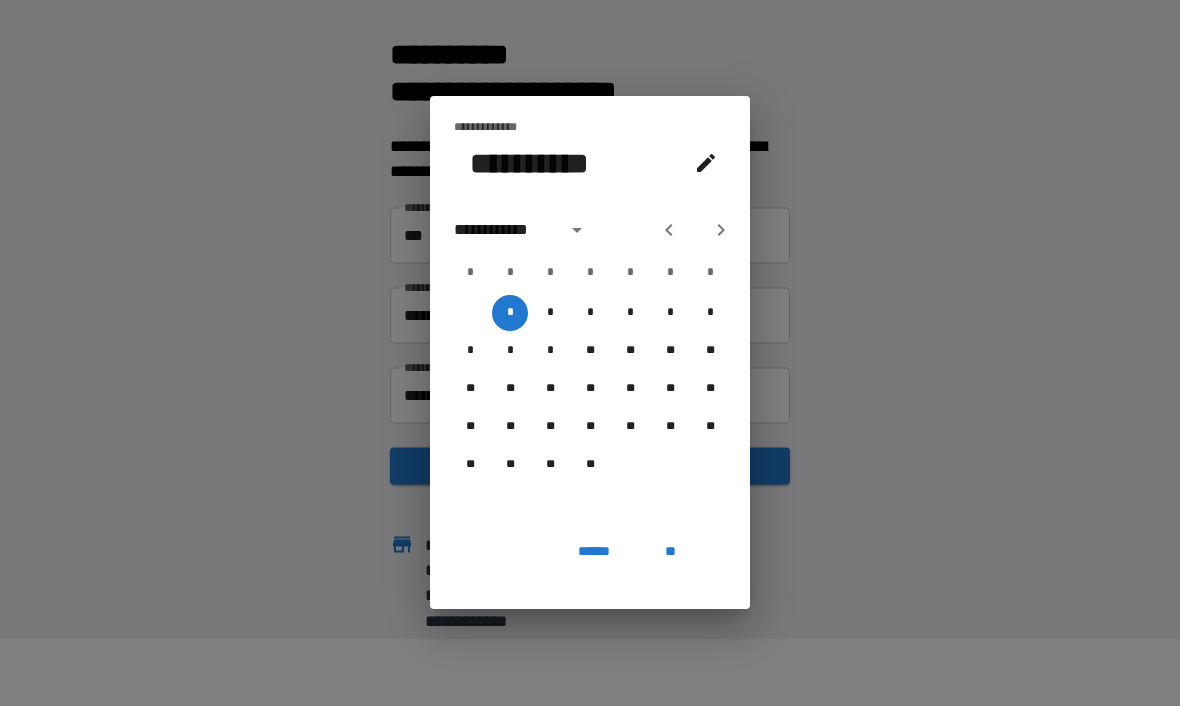 click 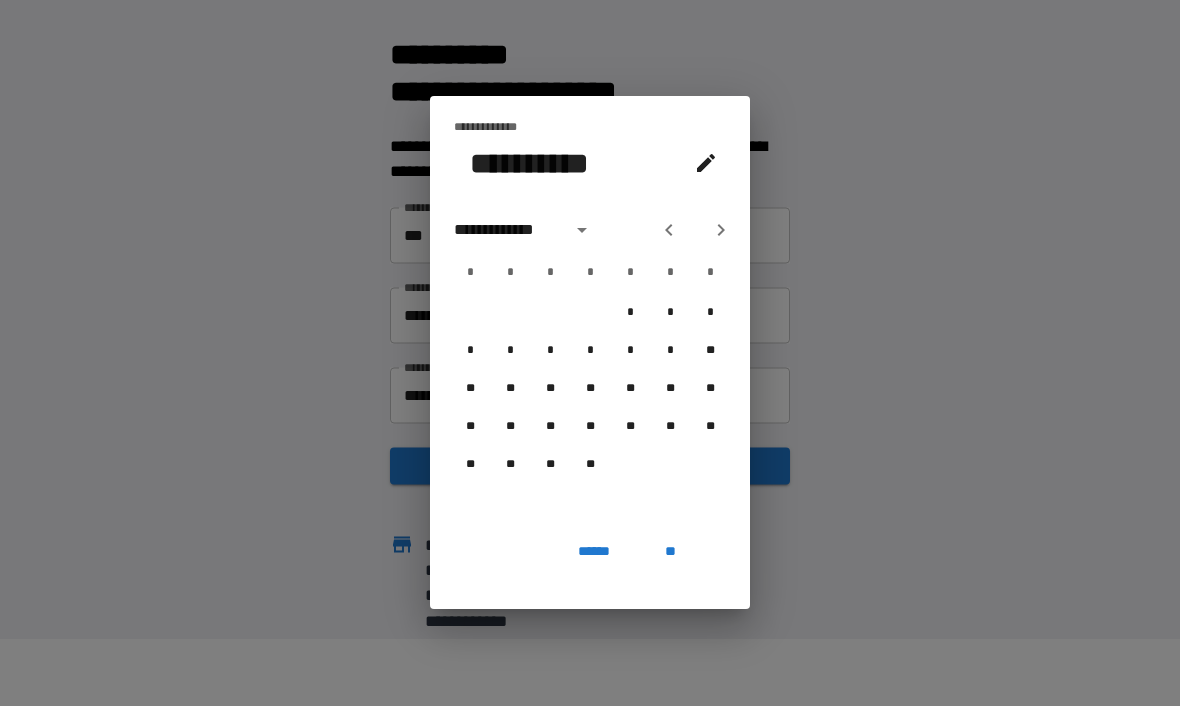 click 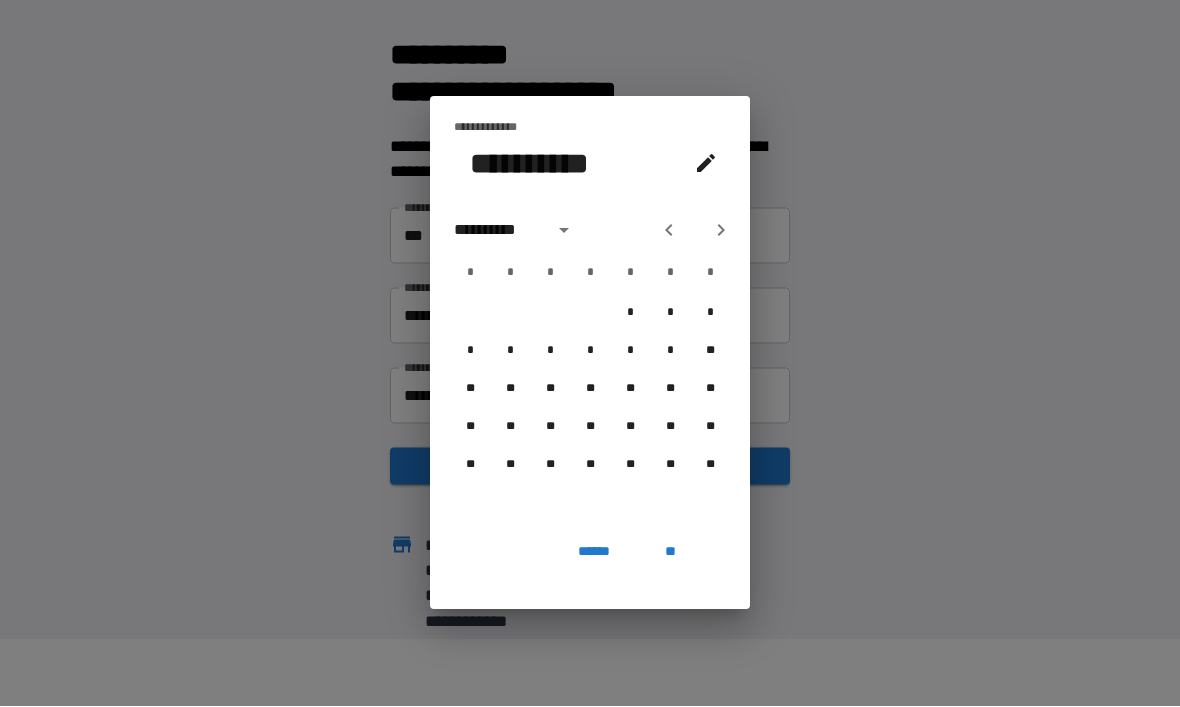 click 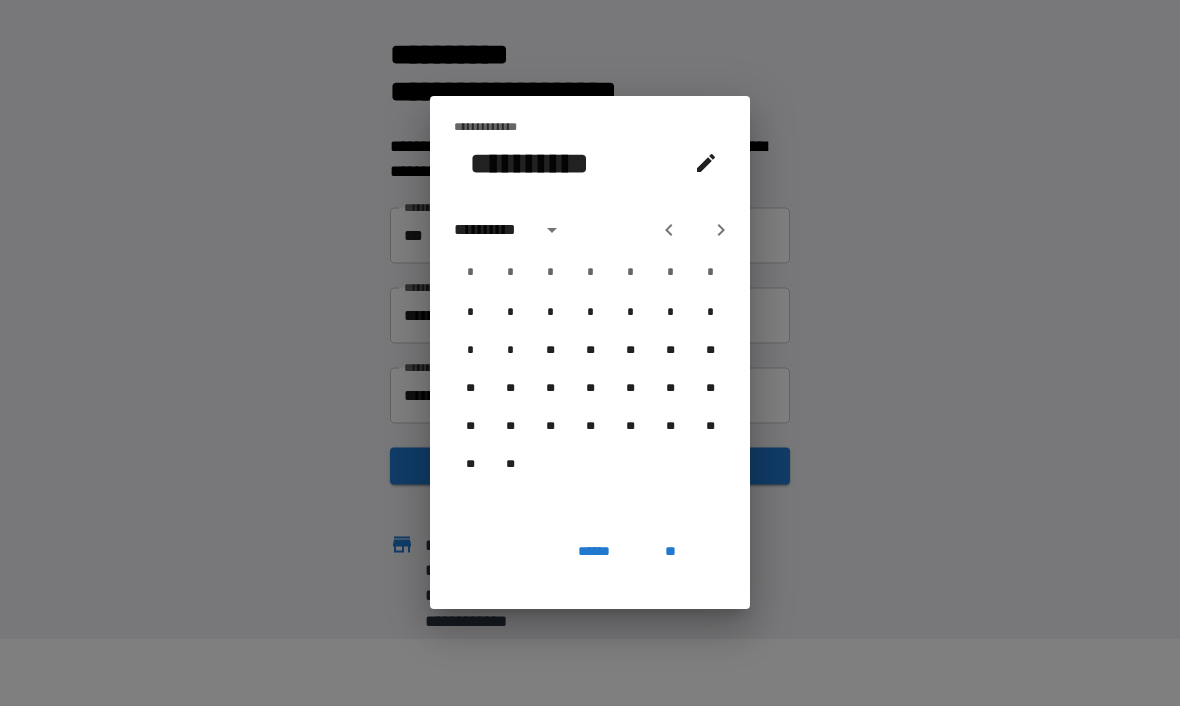 click 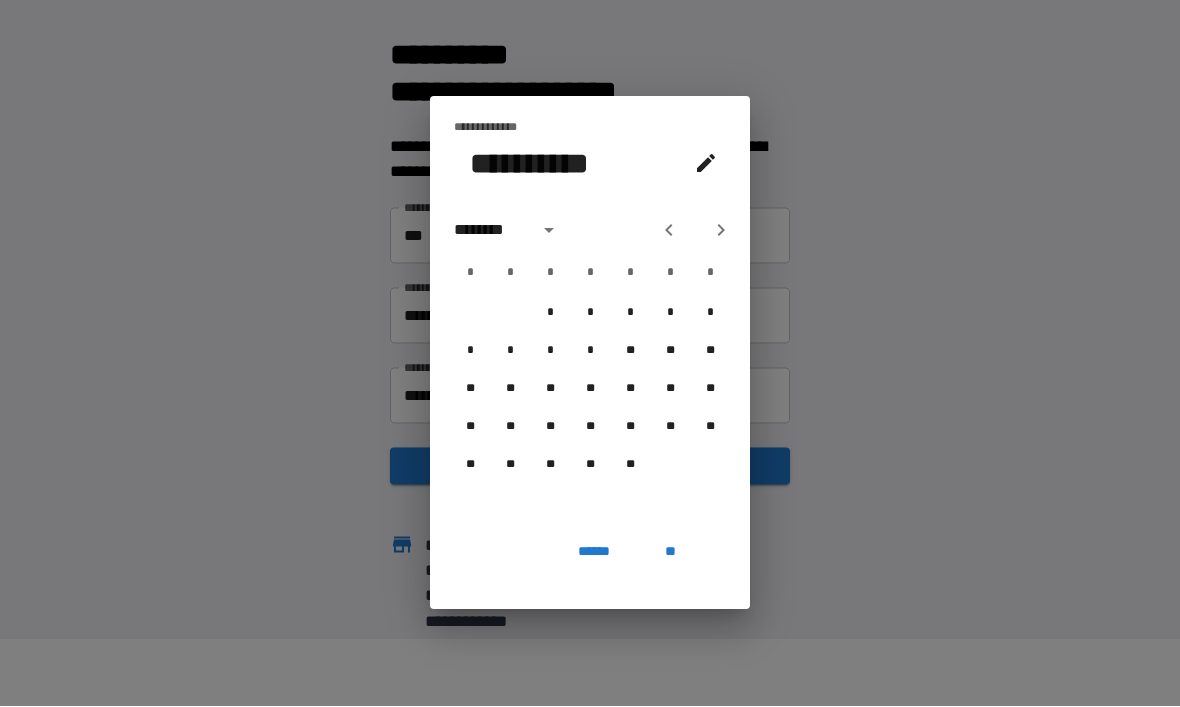 click 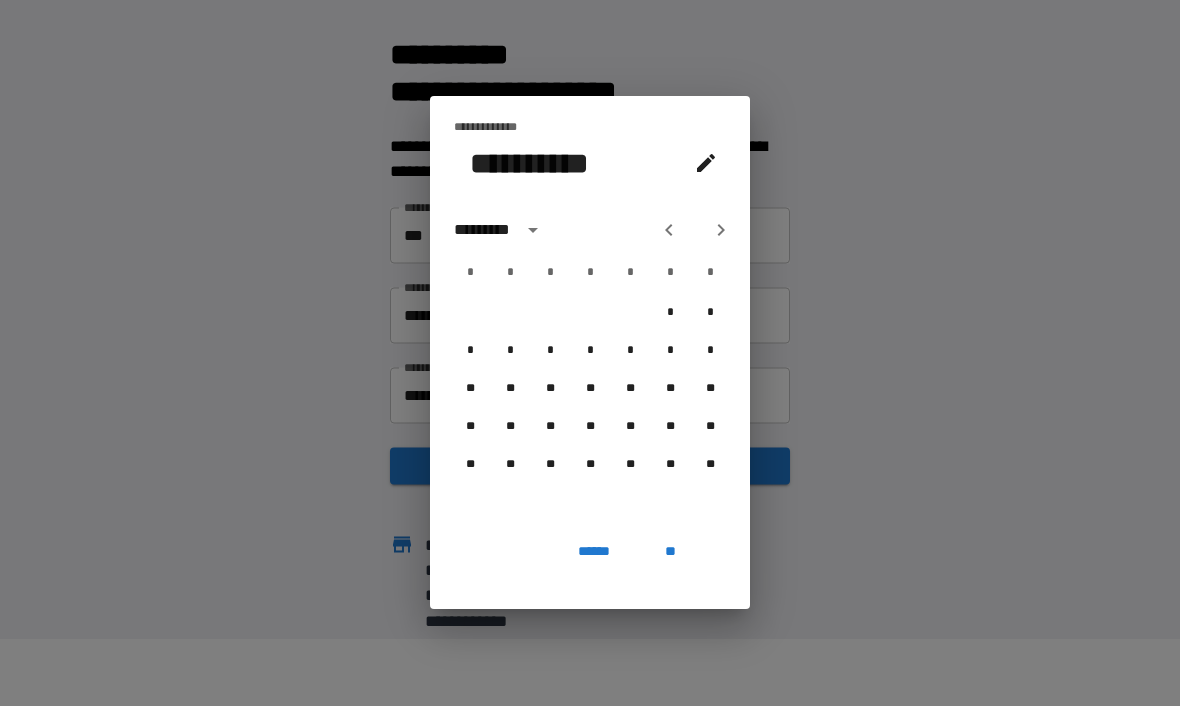 click 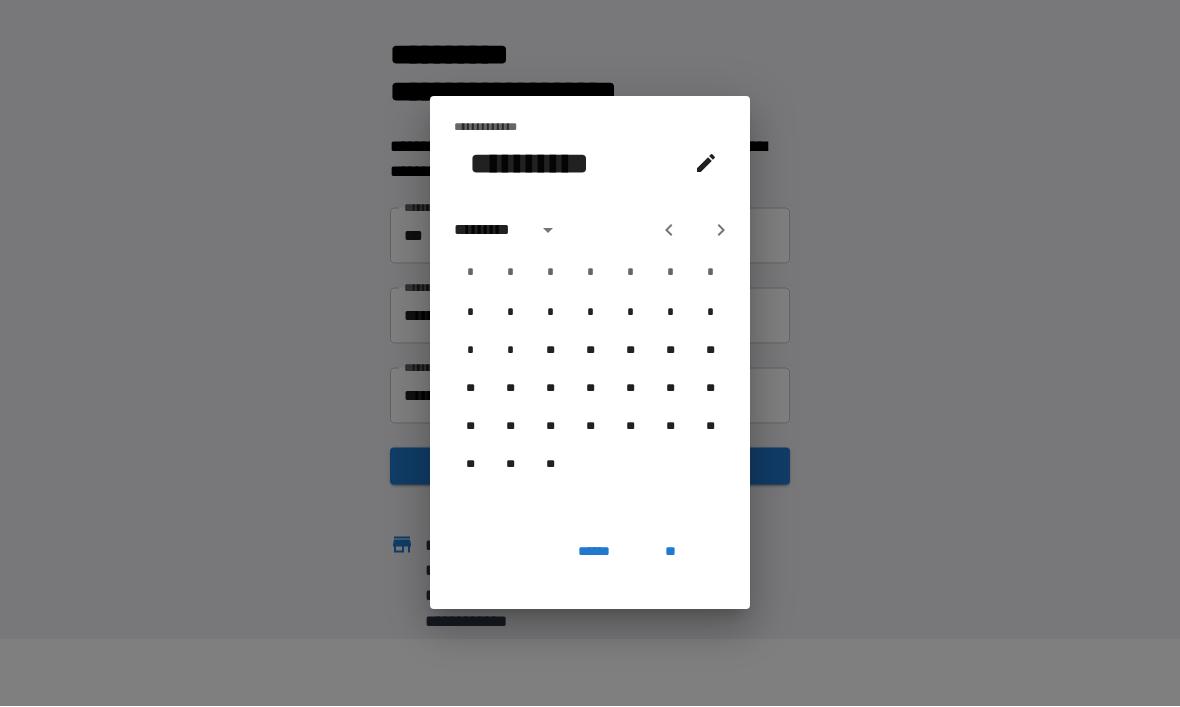 click 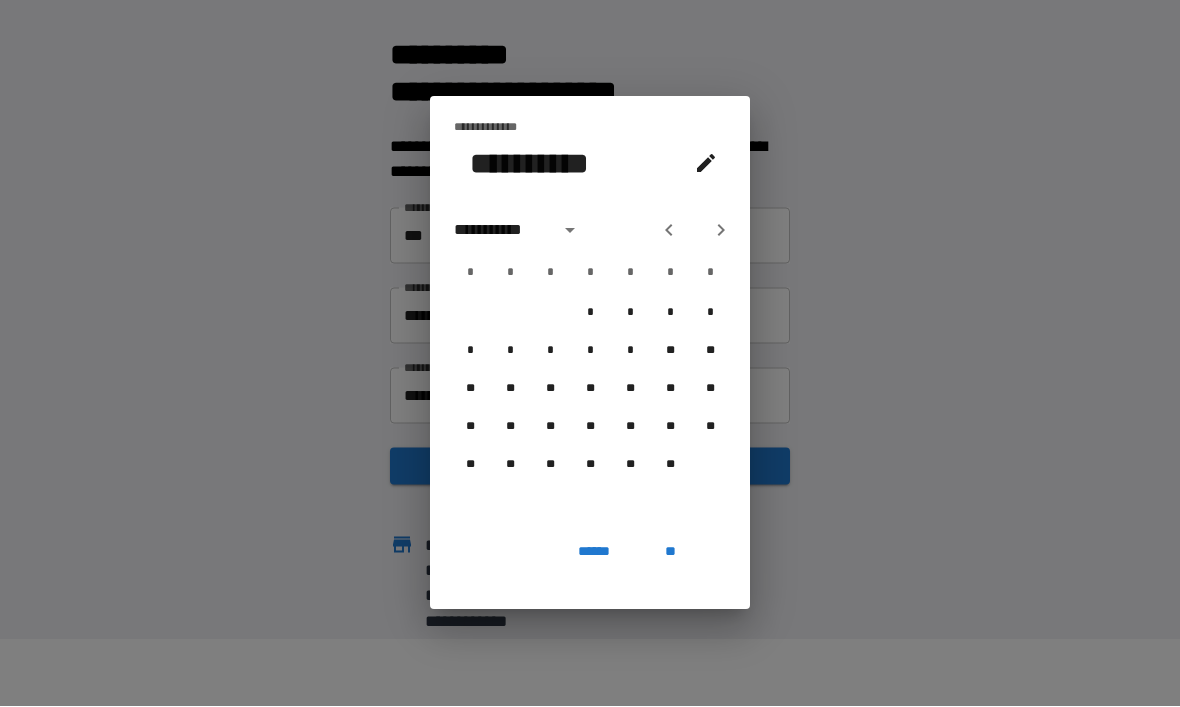 click 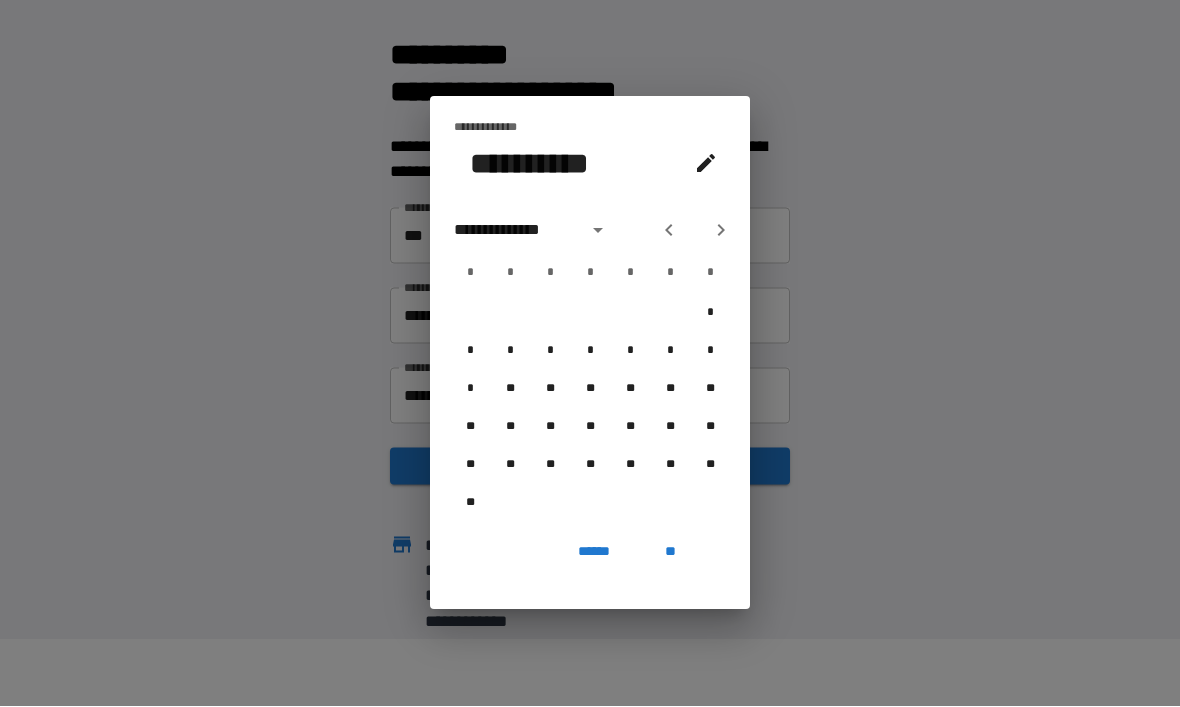 click 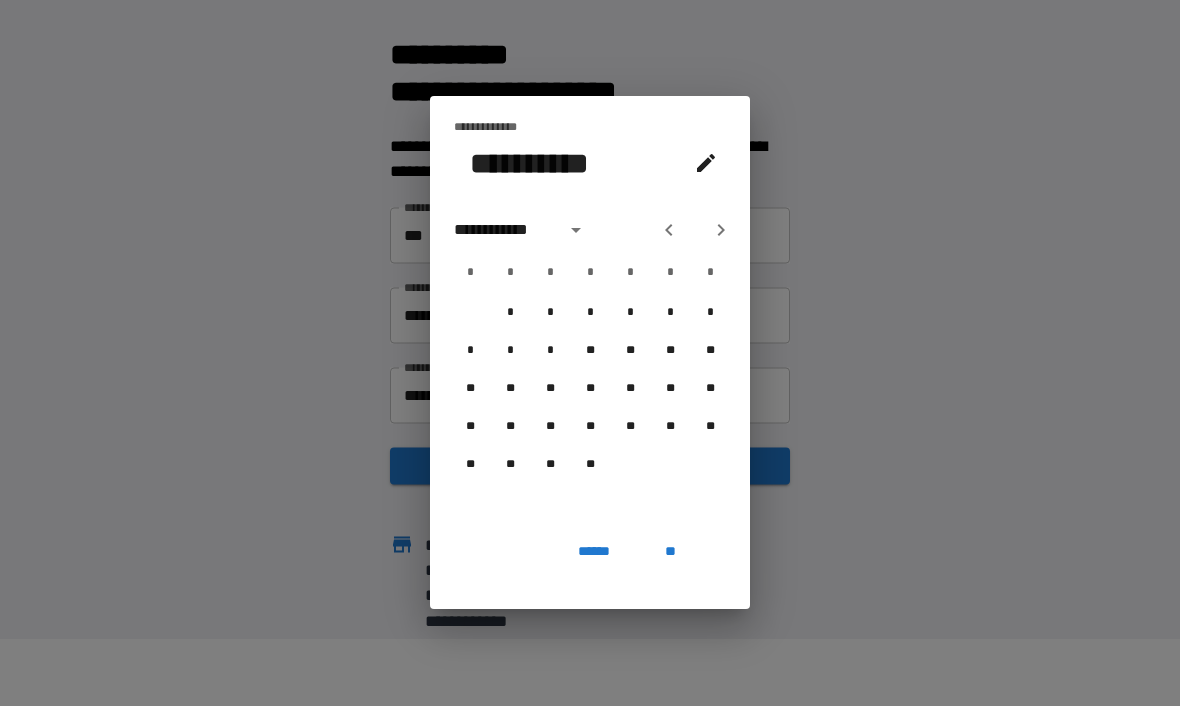 click on "**********" at bounding box center (503, 231) 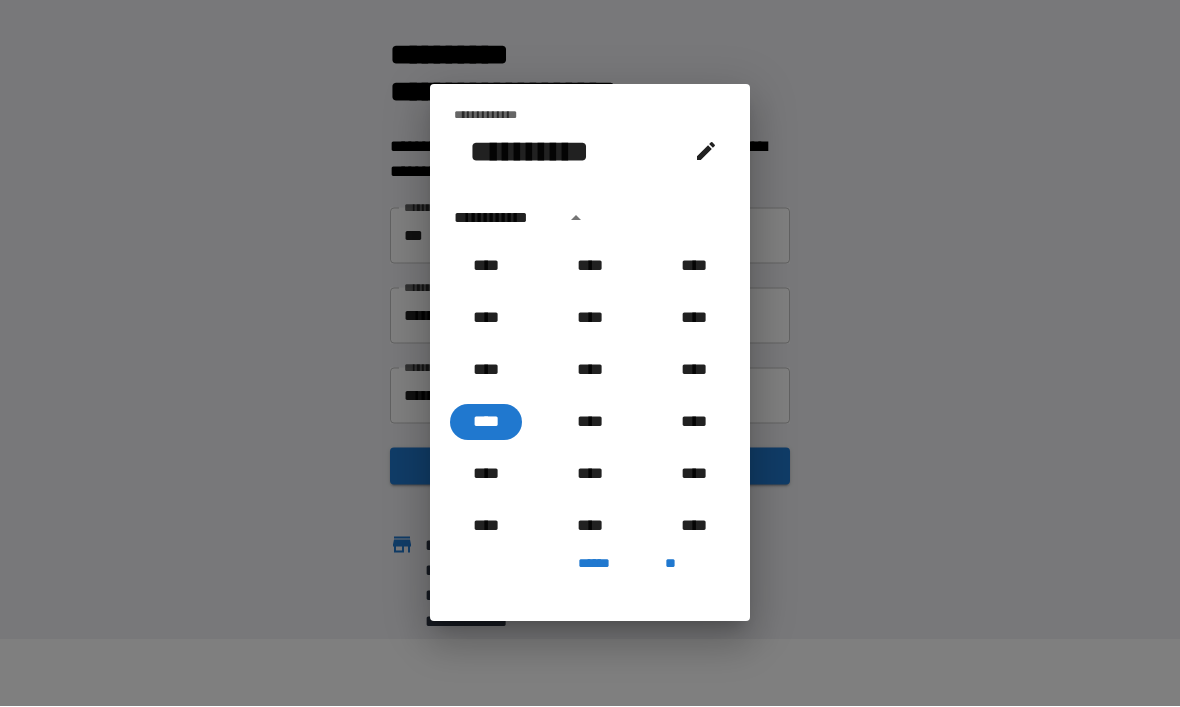 scroll, scrollTop: 730, scrollLeft: 0, axis: vertical 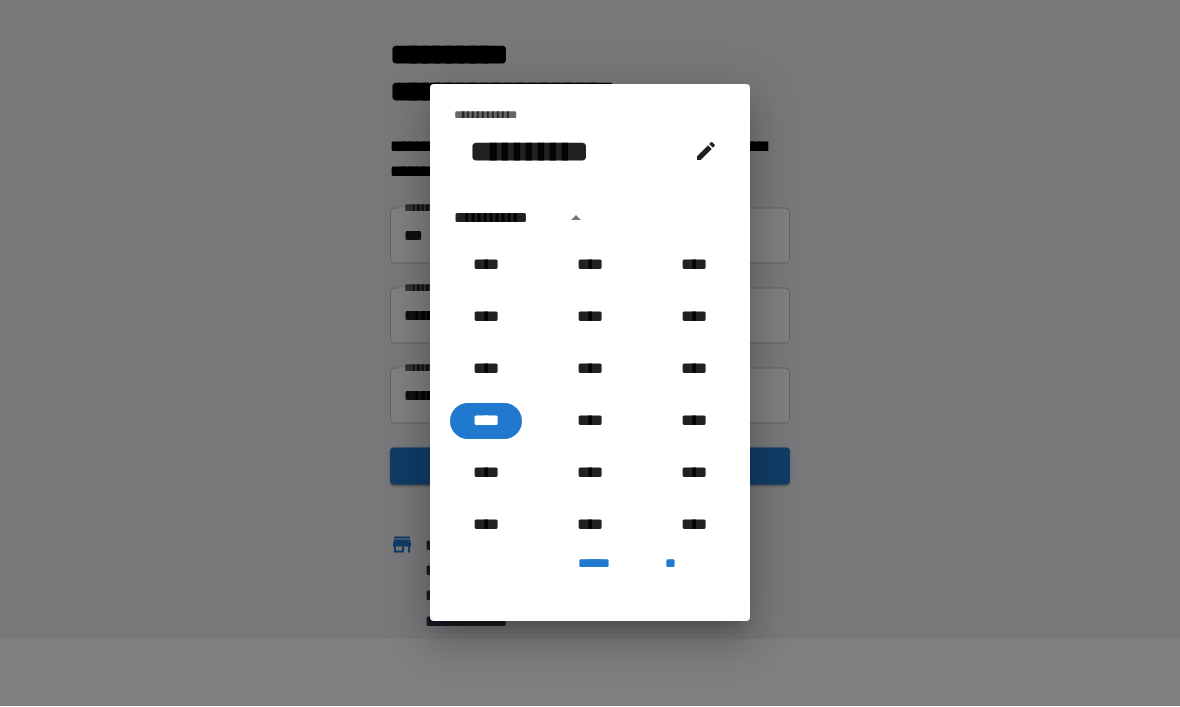 click on "**" at bounding box center [670, 564] 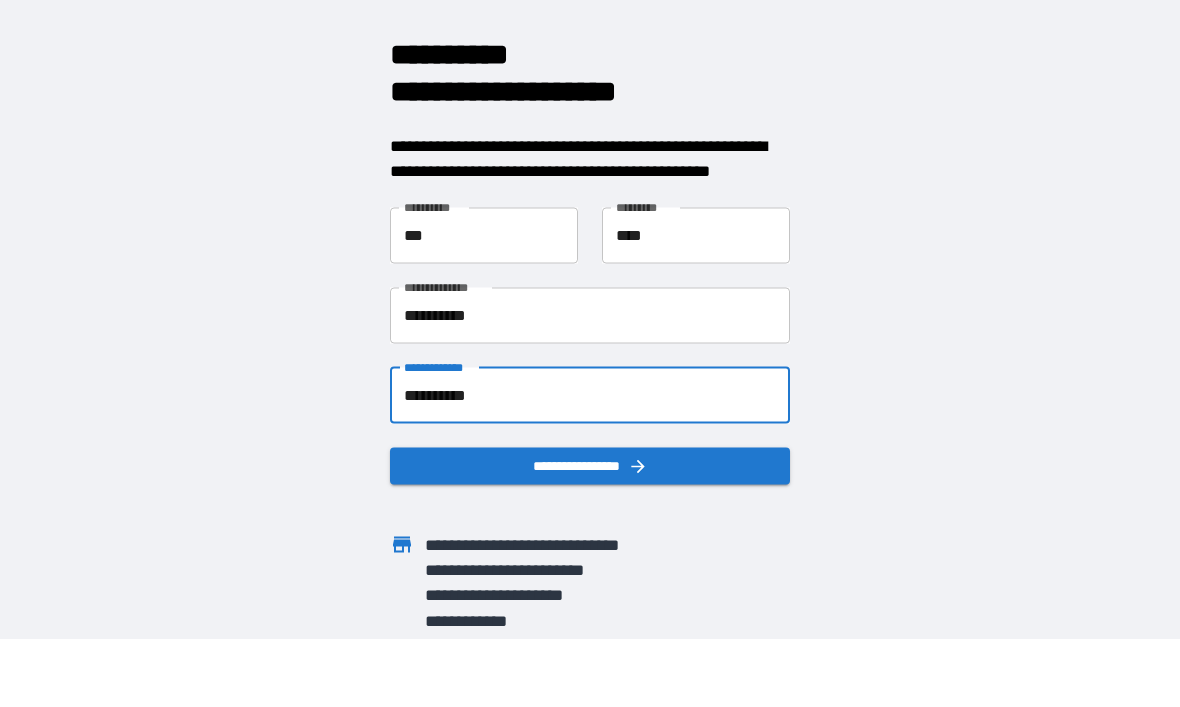 click on "**********" at bounding box center (590, 396) 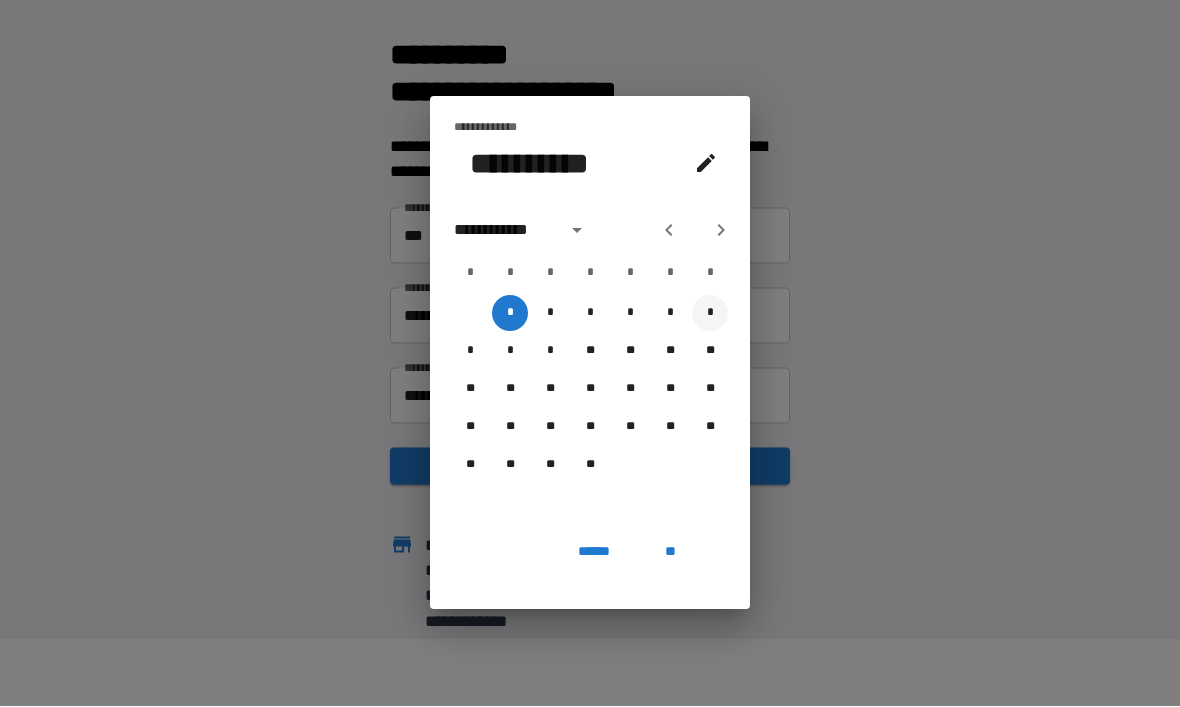 click on "*" at bounding box center (710, 314) 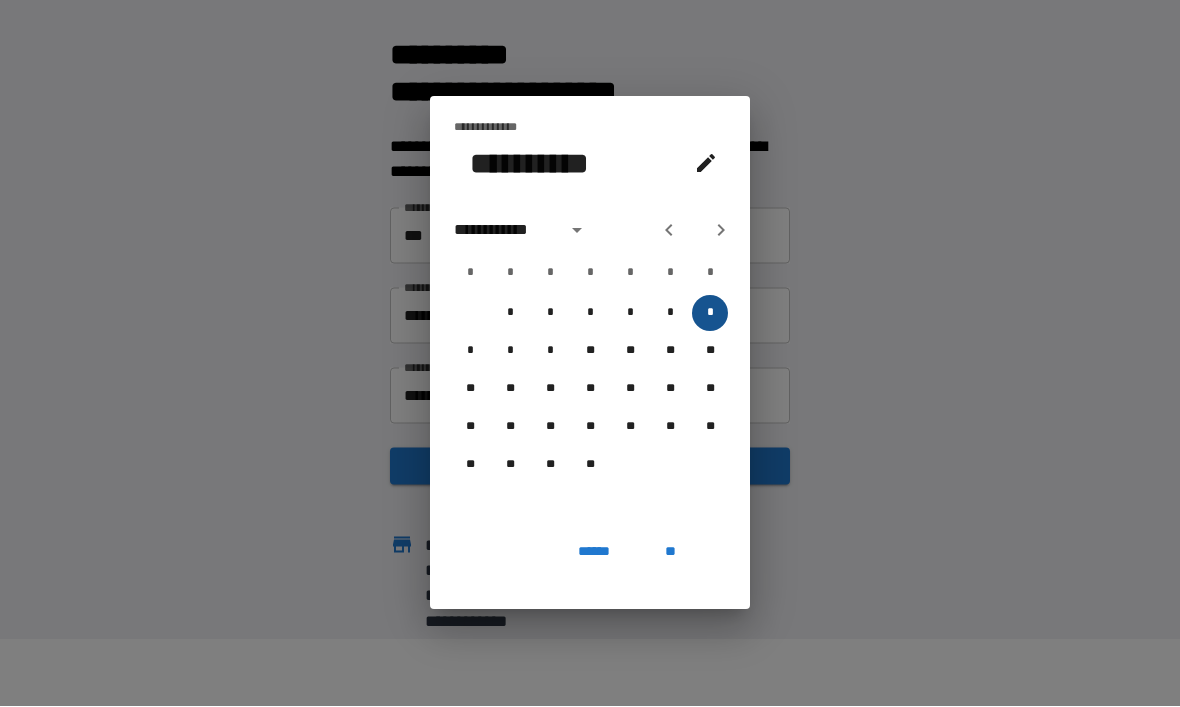 type on "**********" 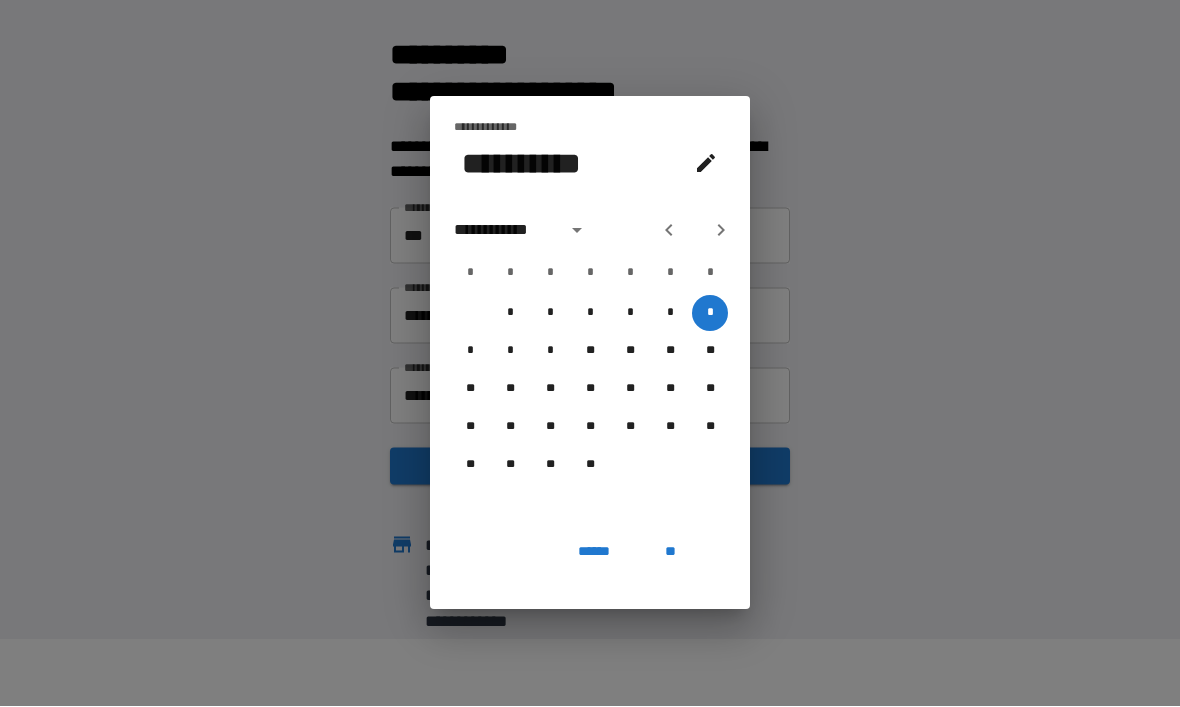 click on "**" at bounding box center [670, 552] 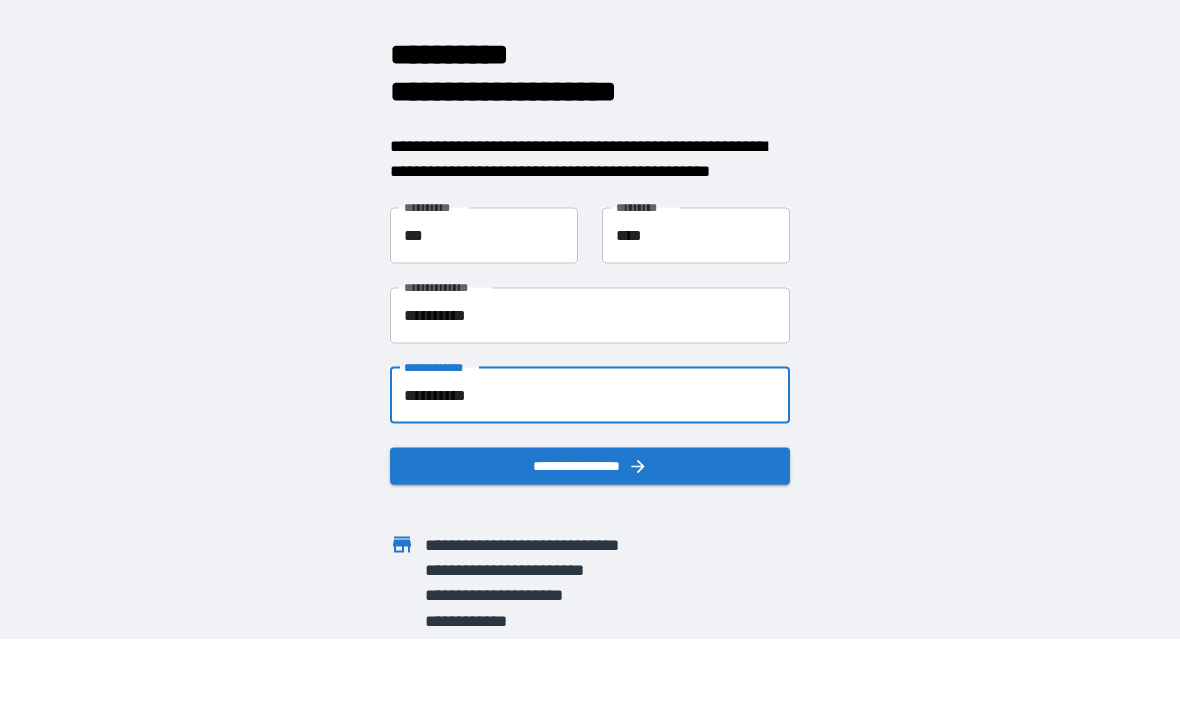 click on "**********" at bounding box center (590, 396) 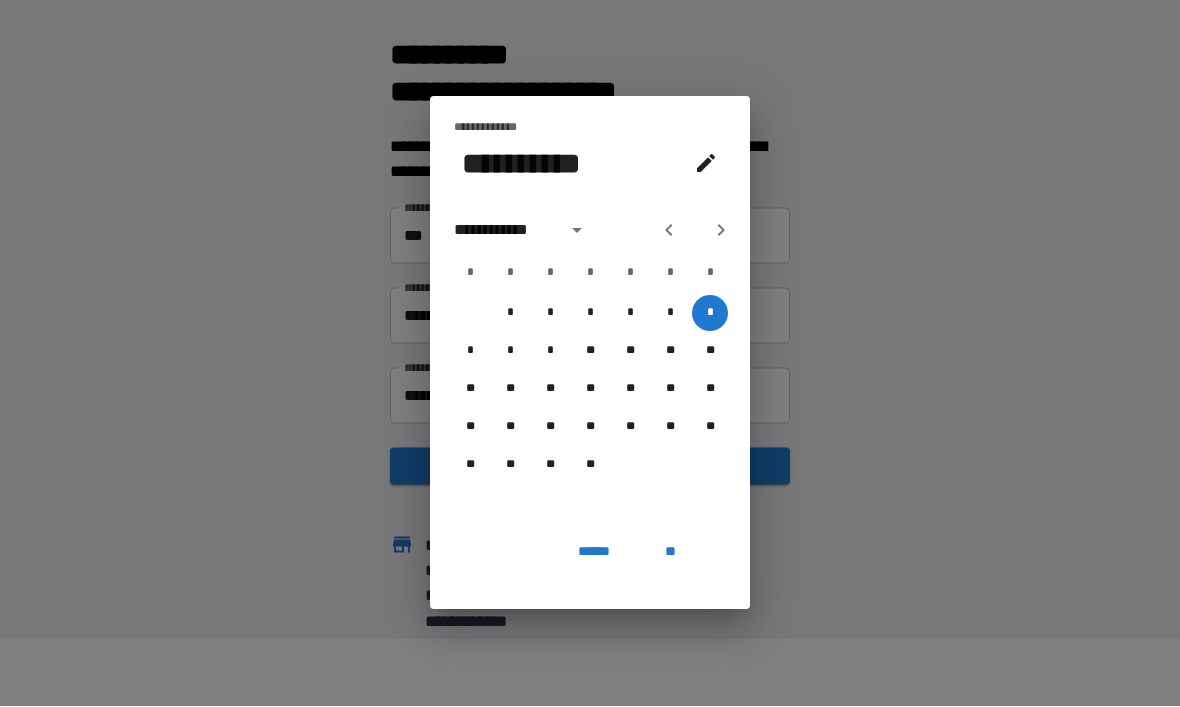 click on "**" at bounding box center (670, 552) 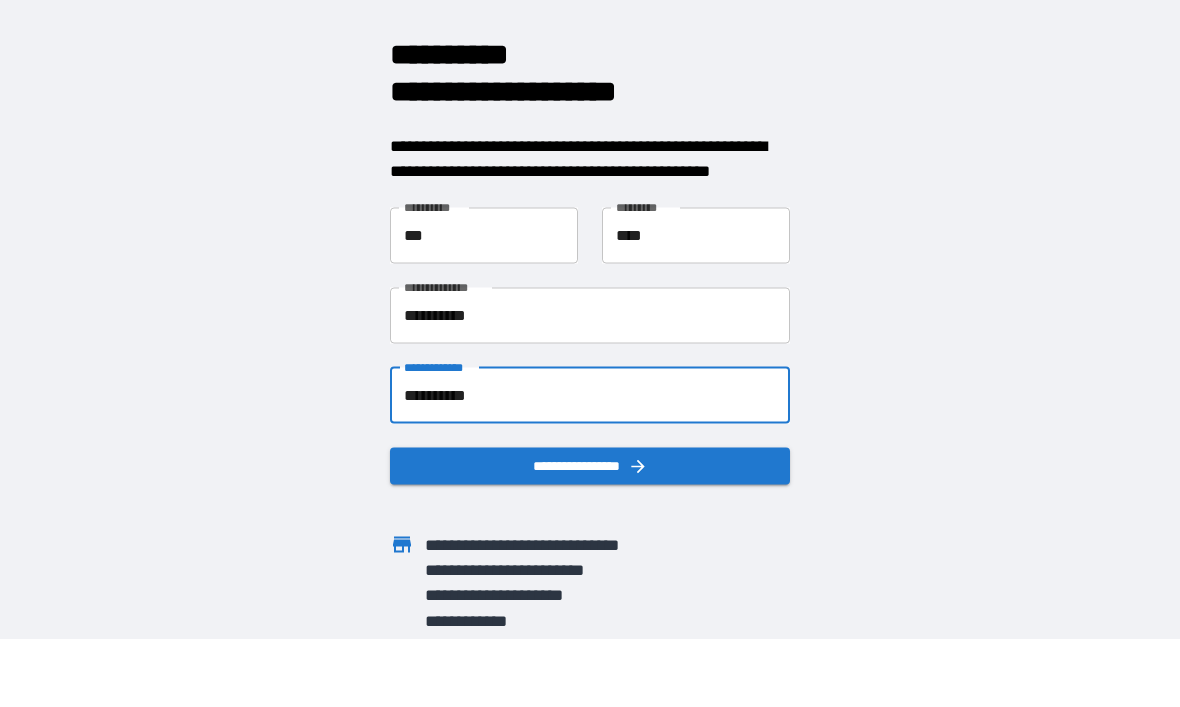 click on "**********" at bounding box center [590, 396] 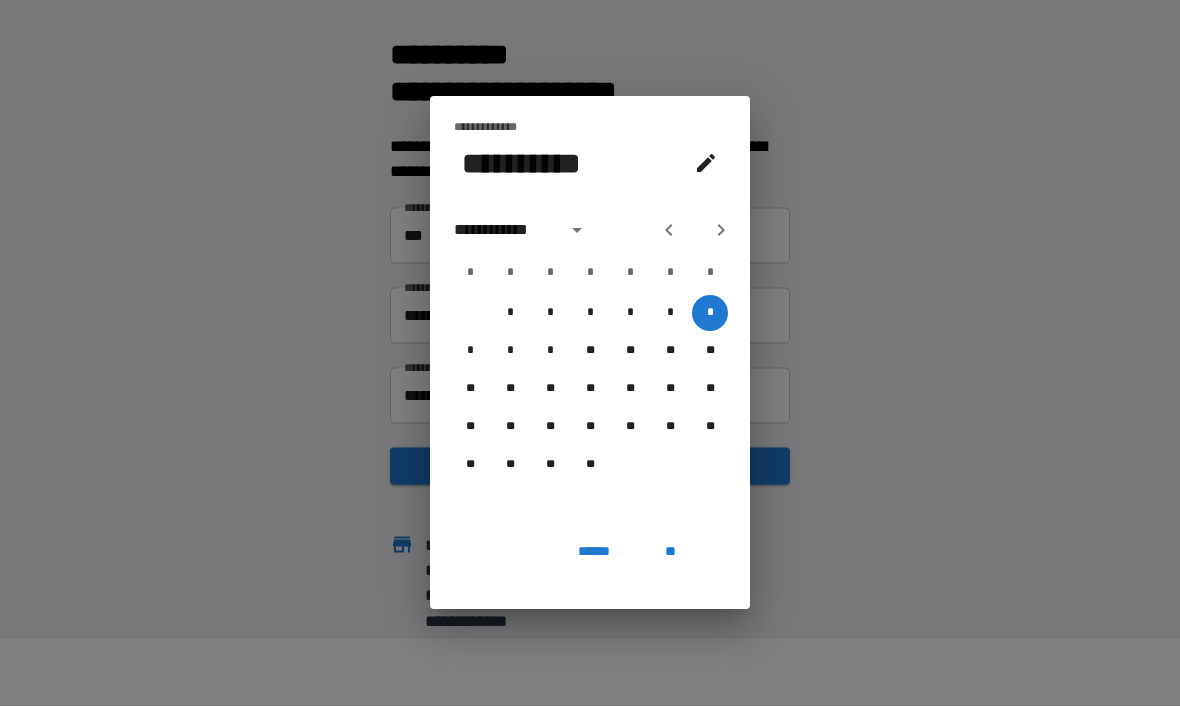 click 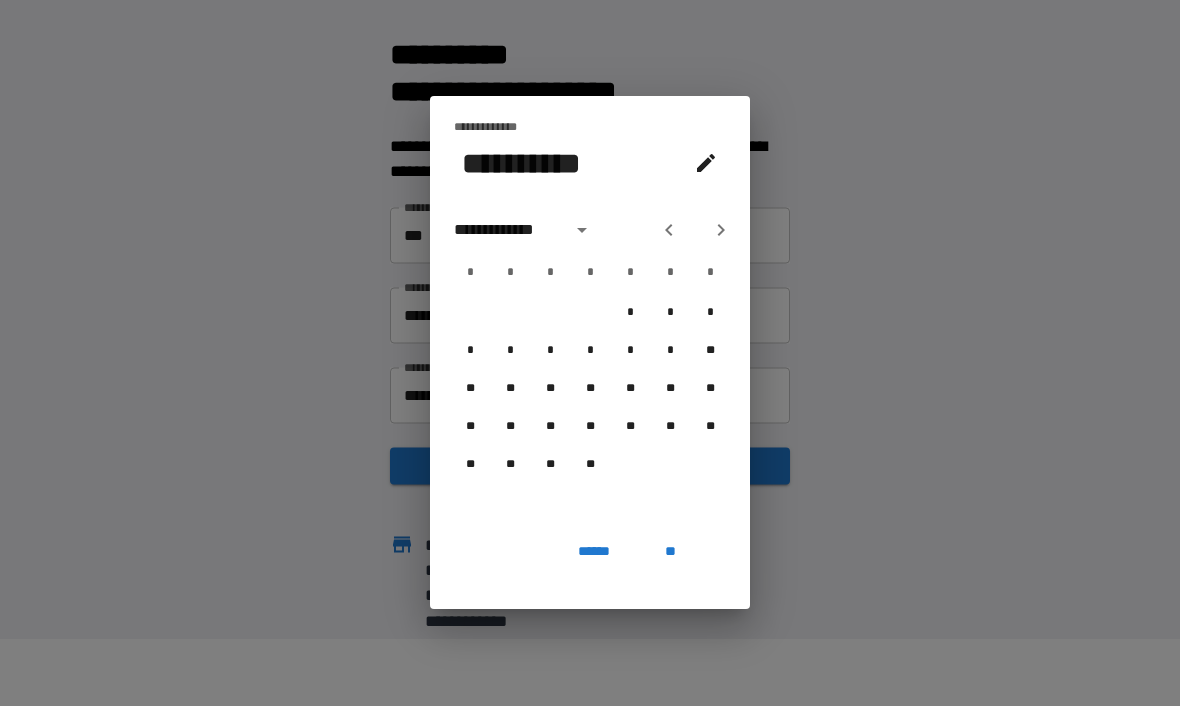 click 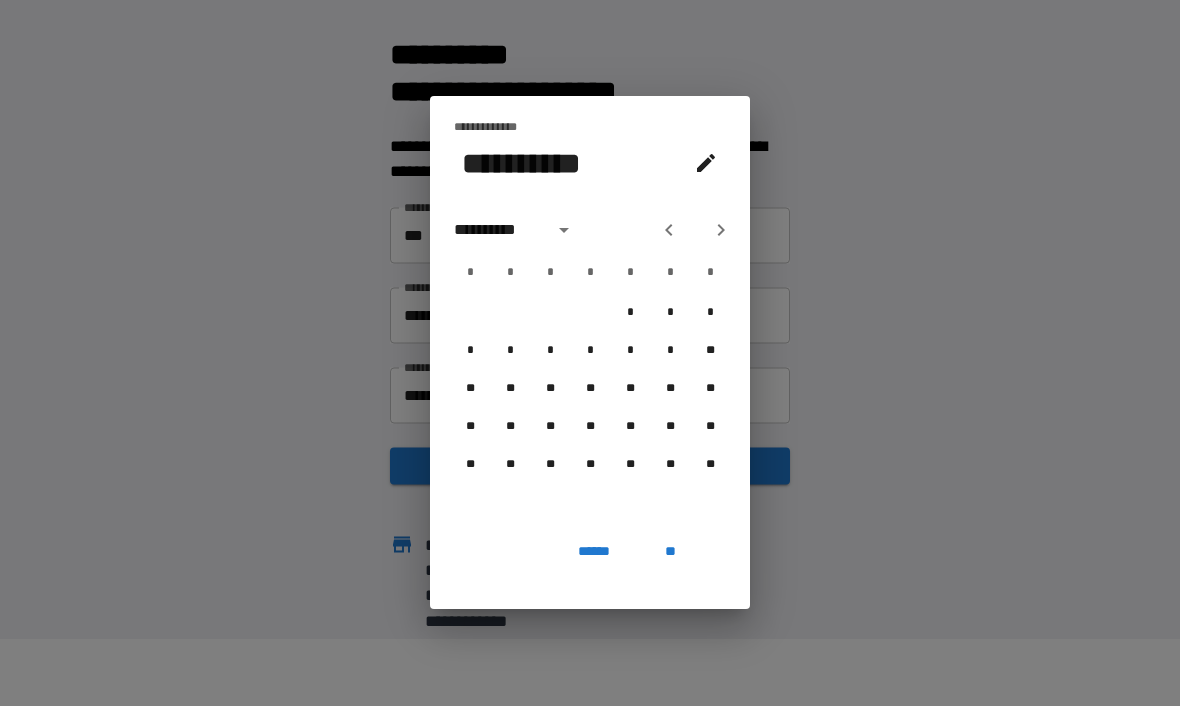 click 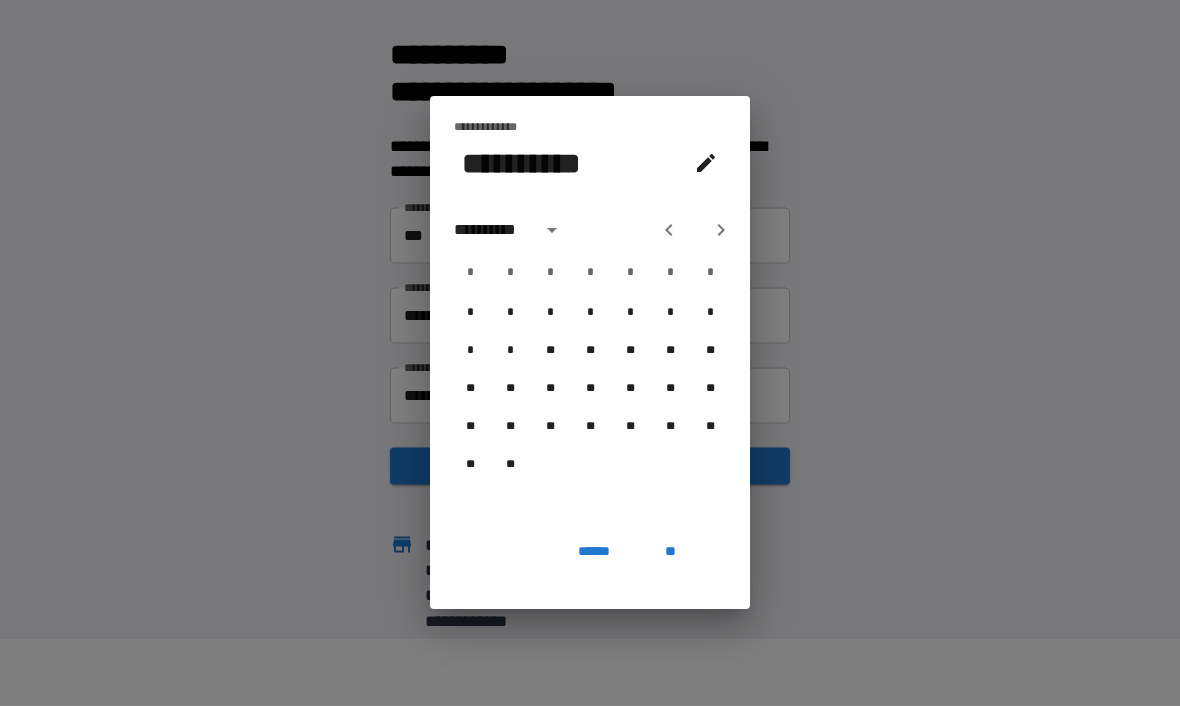 click 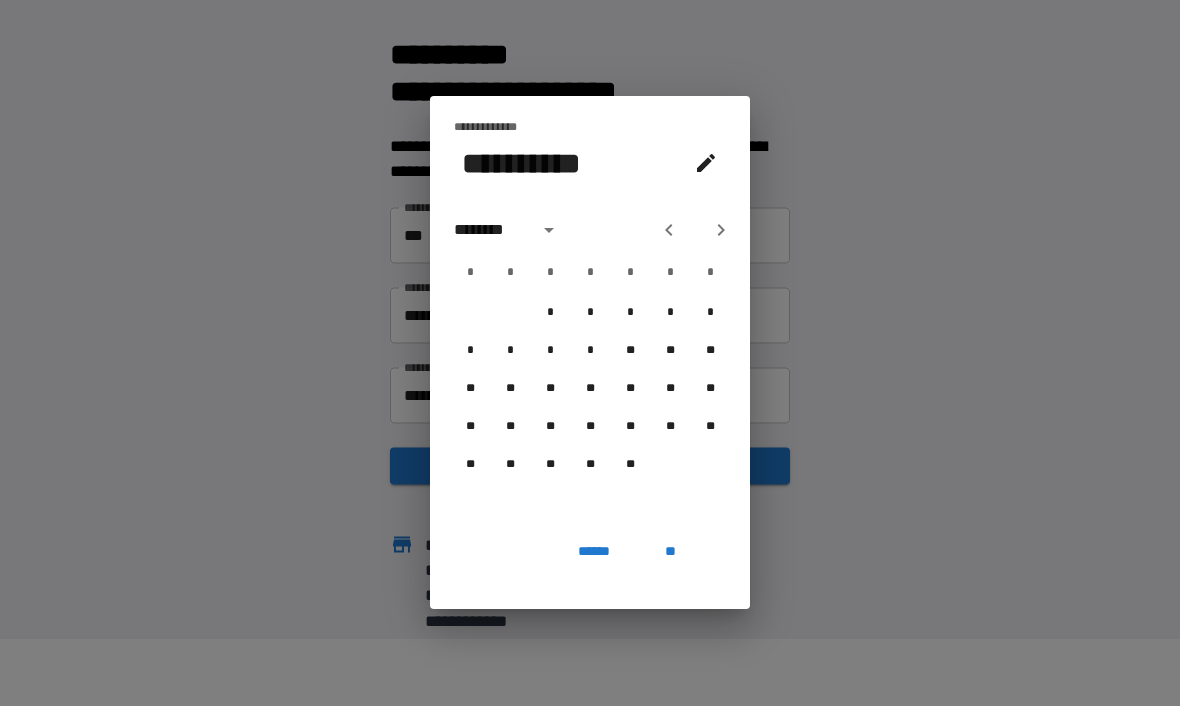 click 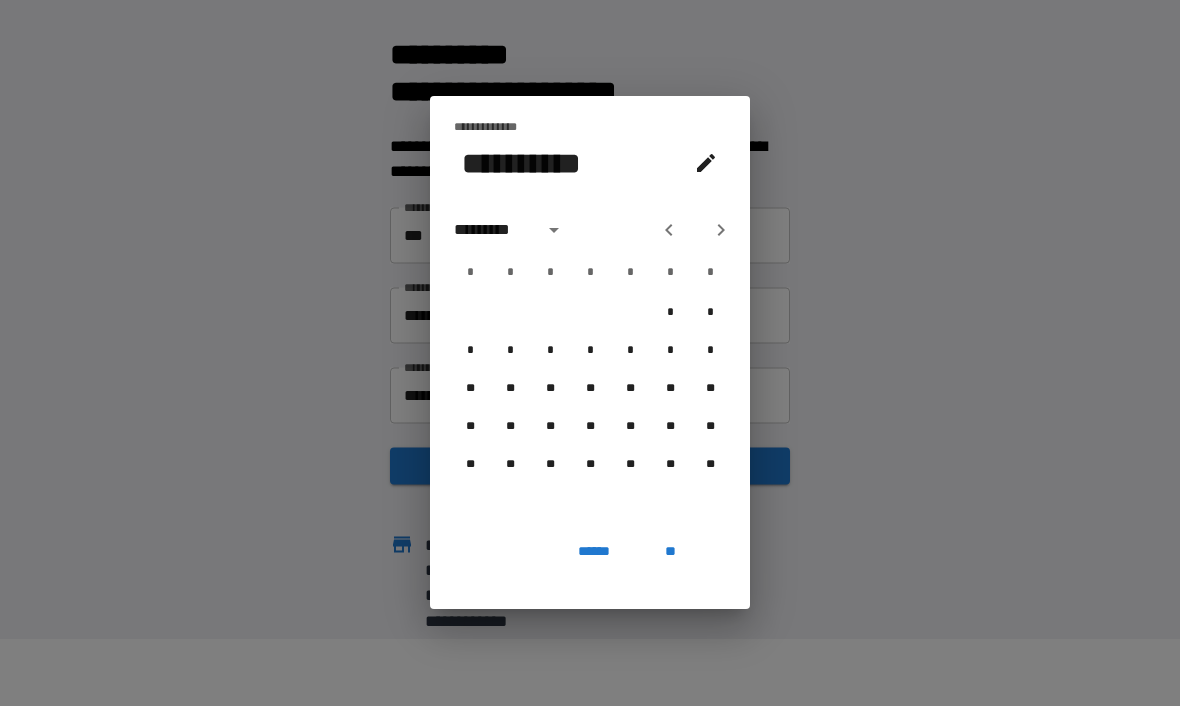 click 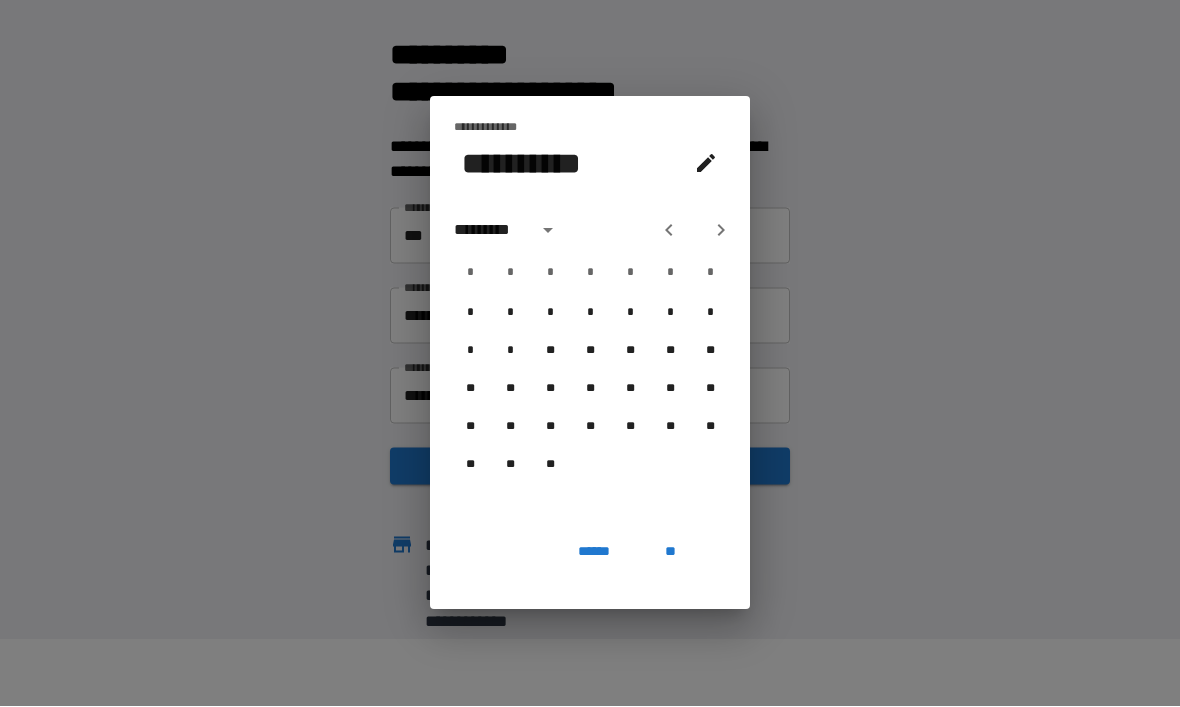 click 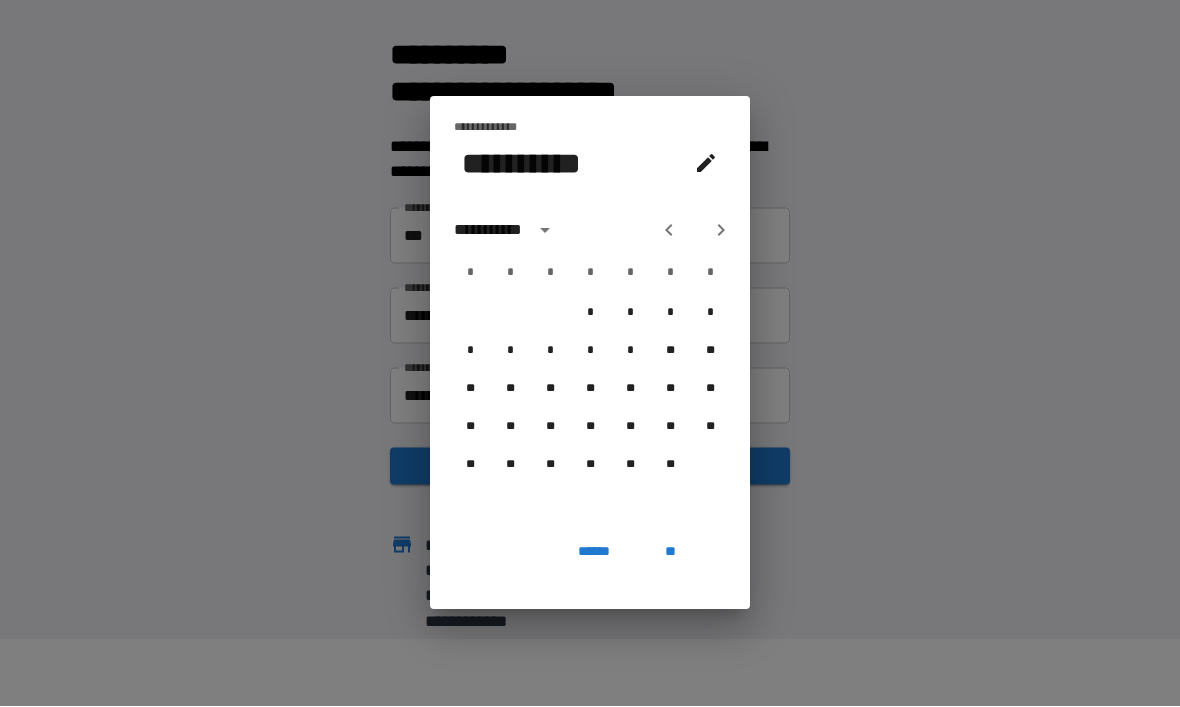 click 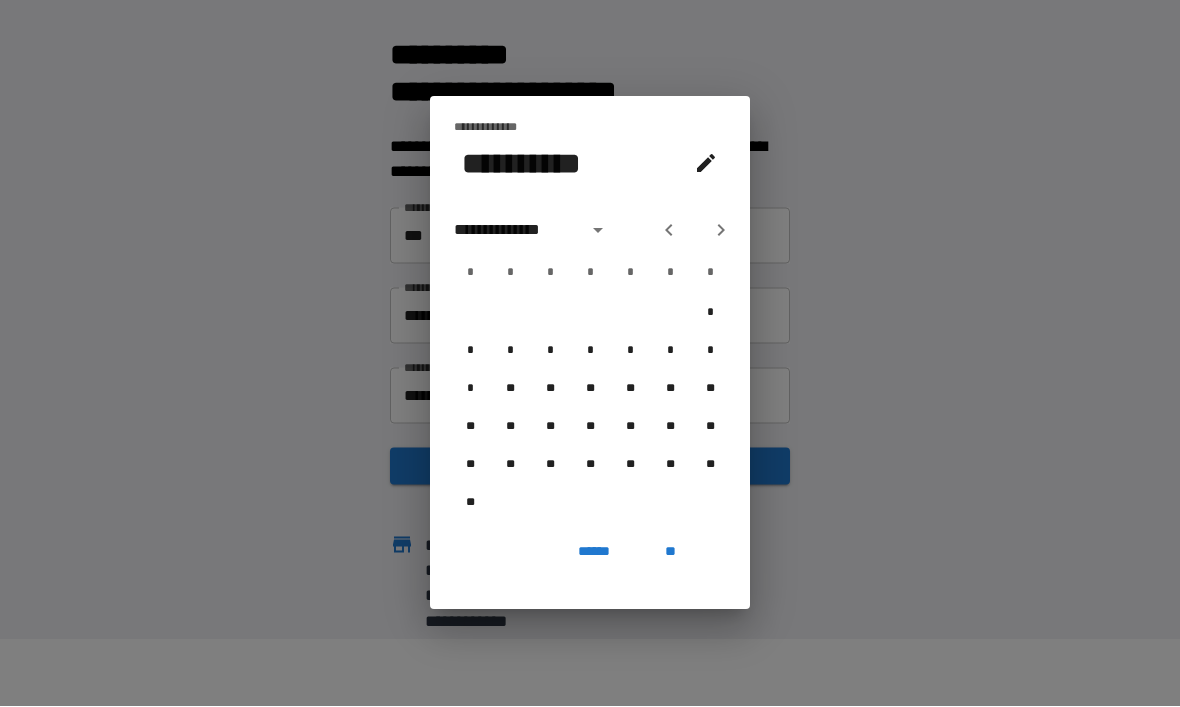 click 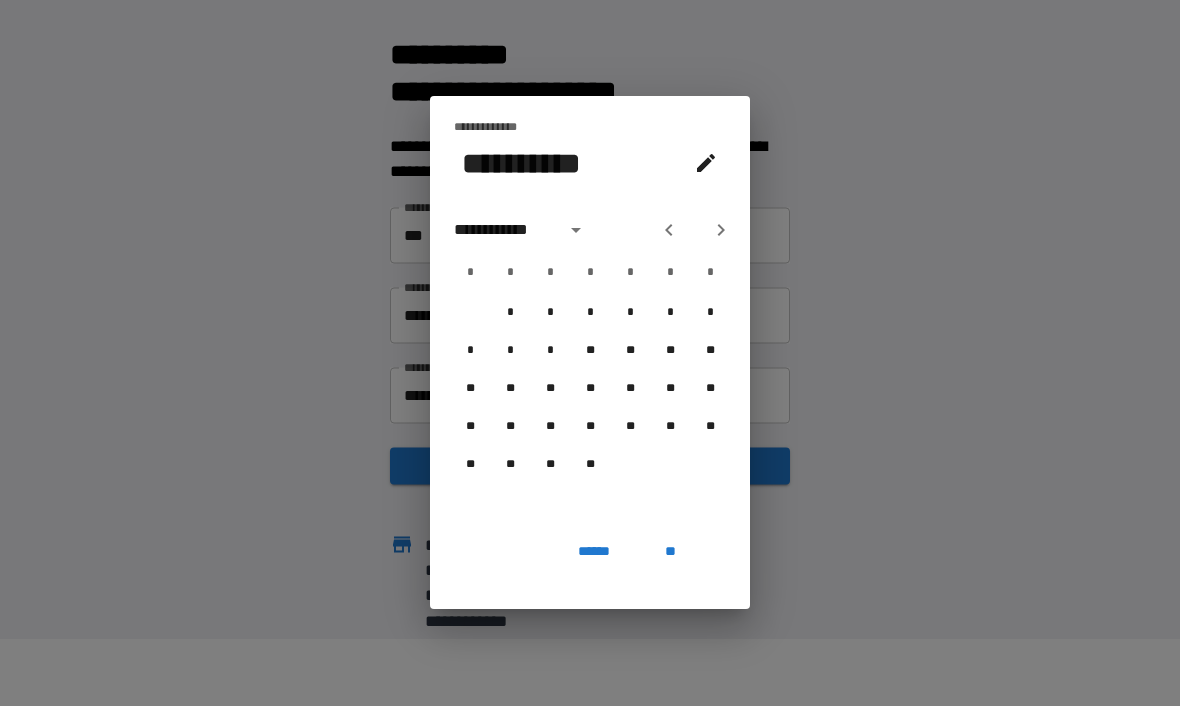 click on "**" at bounding box center (670, 552) 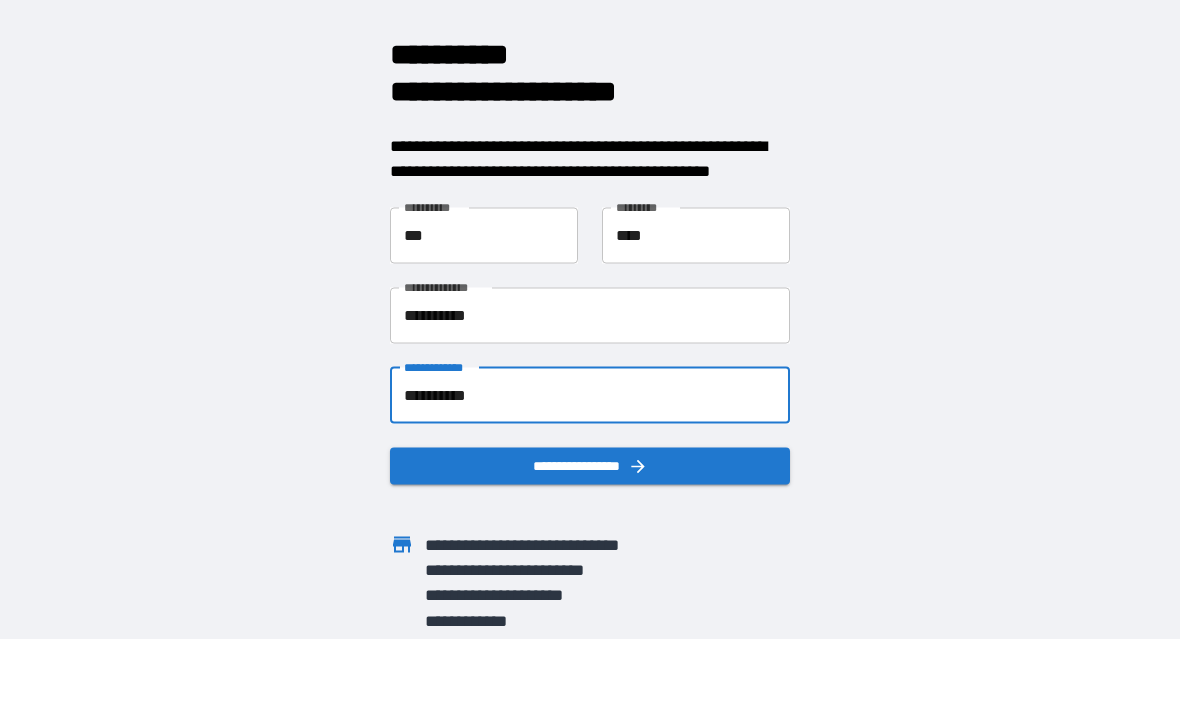 click on "**********" at bounding box center (590, 396) 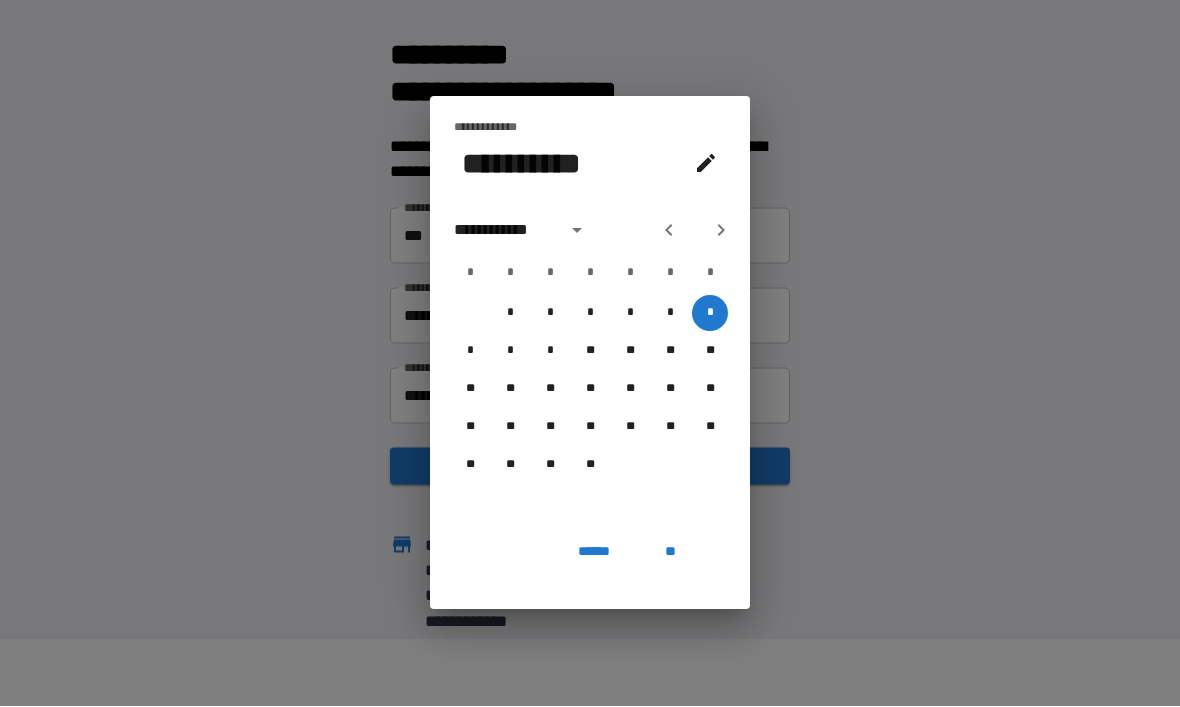 click on "******" at bounding box center [594, 552] 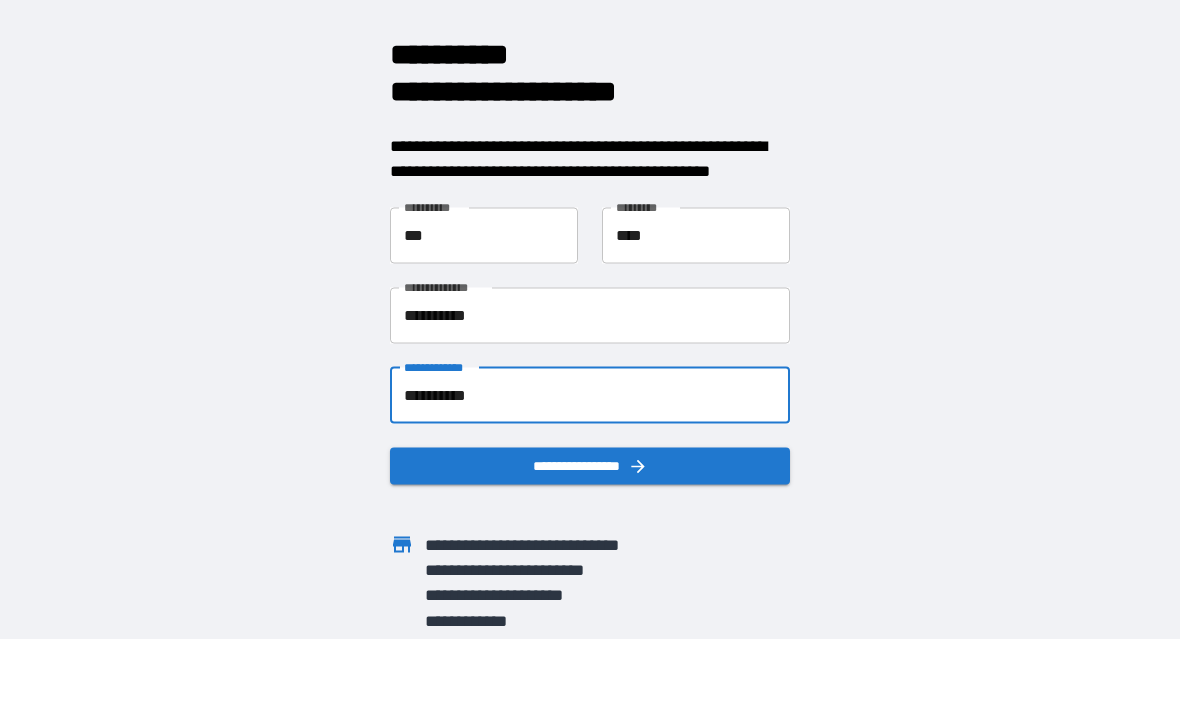 click on "**********" at bounding box center (590, 396) 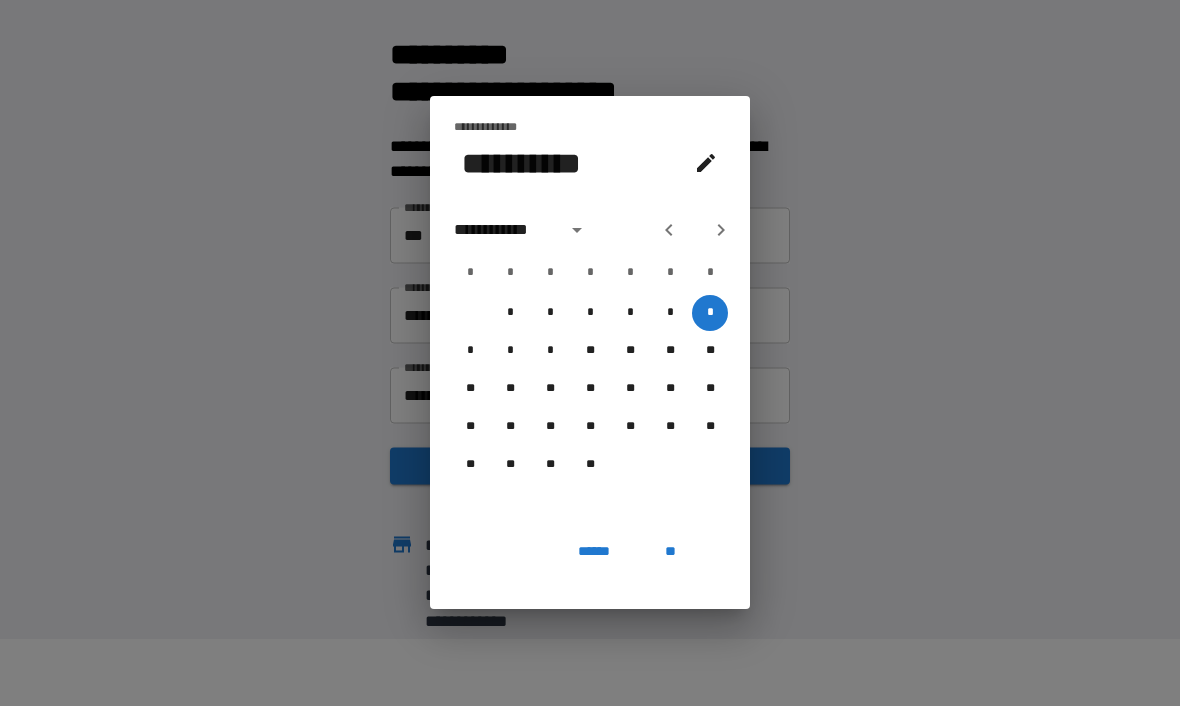 click 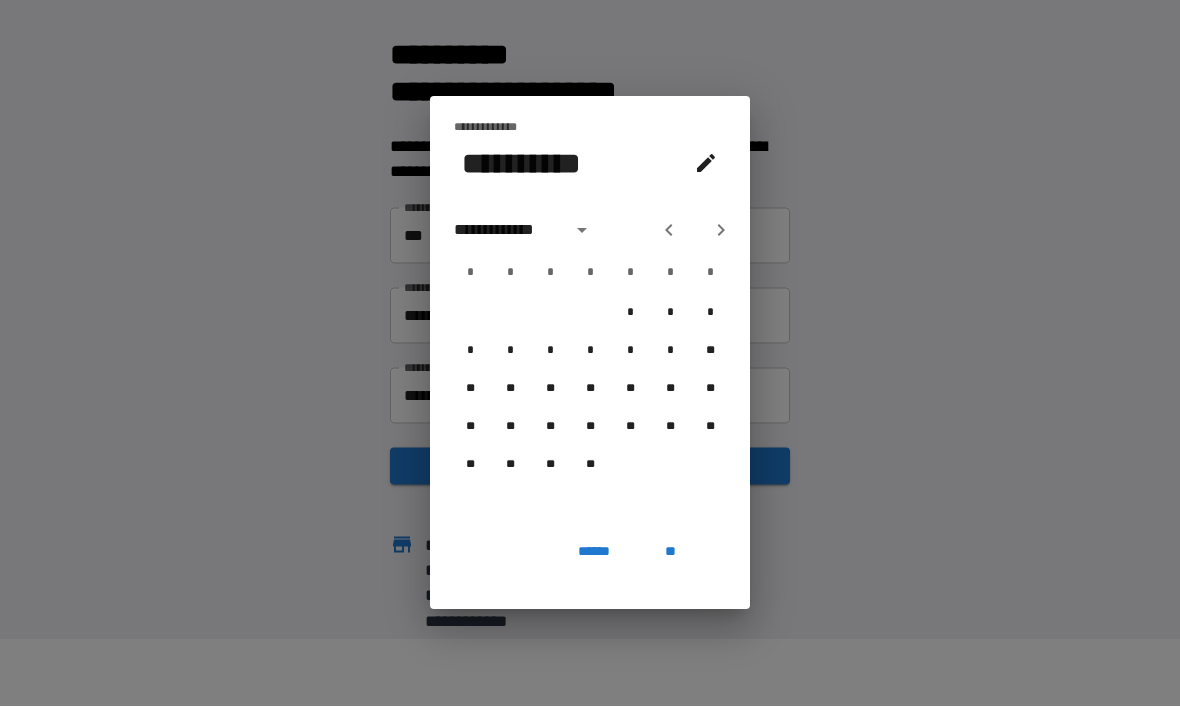 click 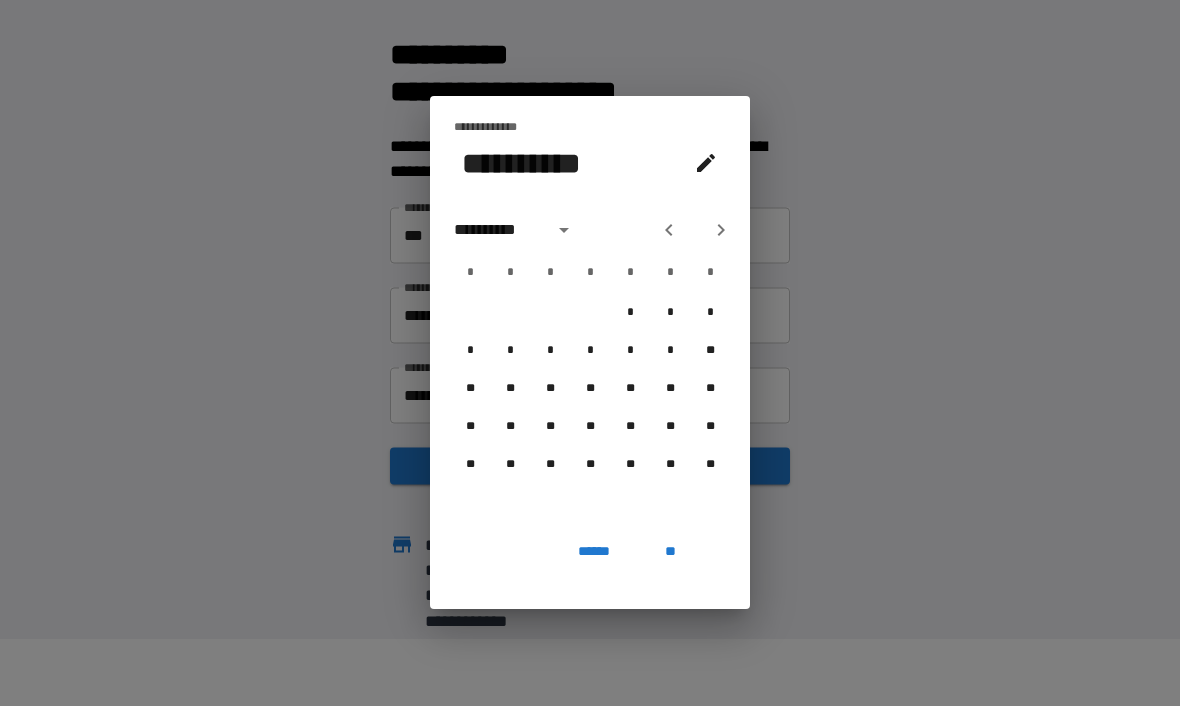 click at bounding box center (695, 231) 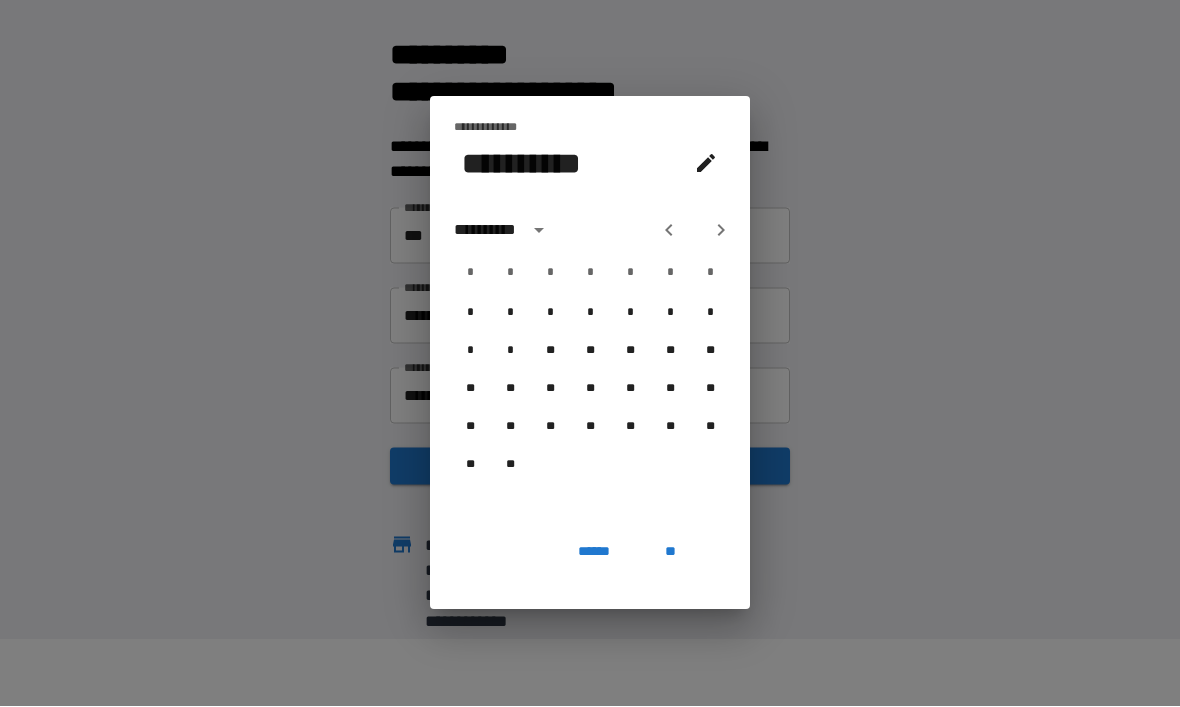 click 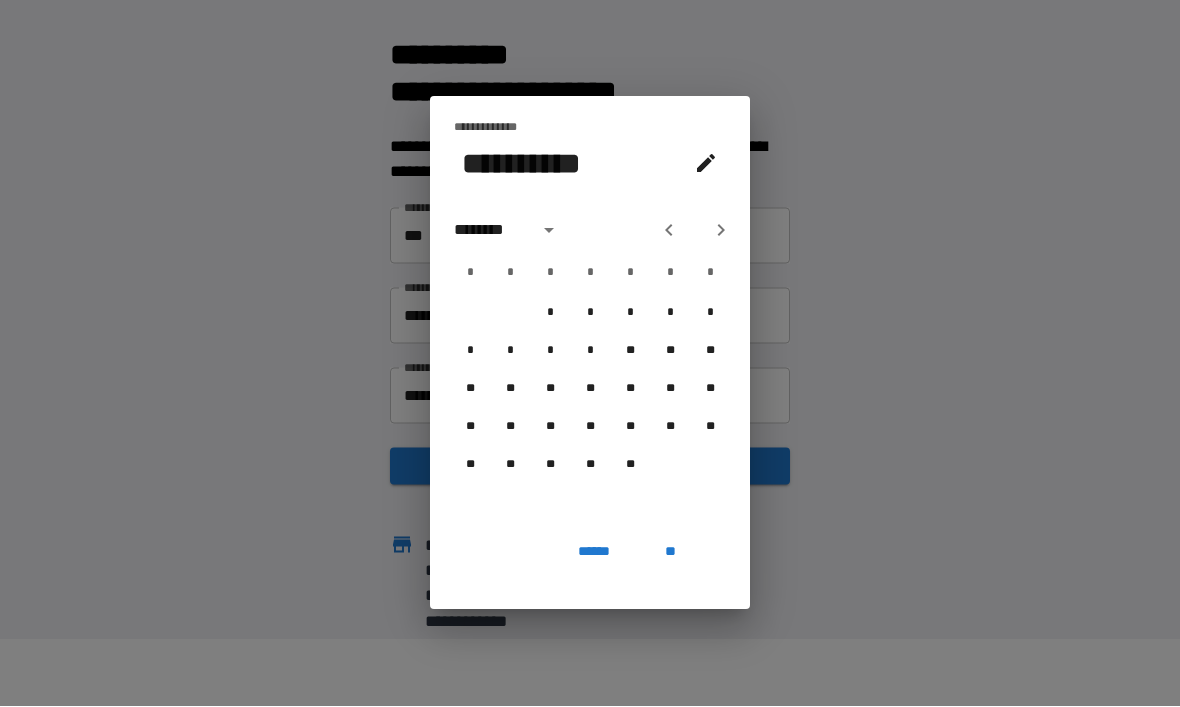 click 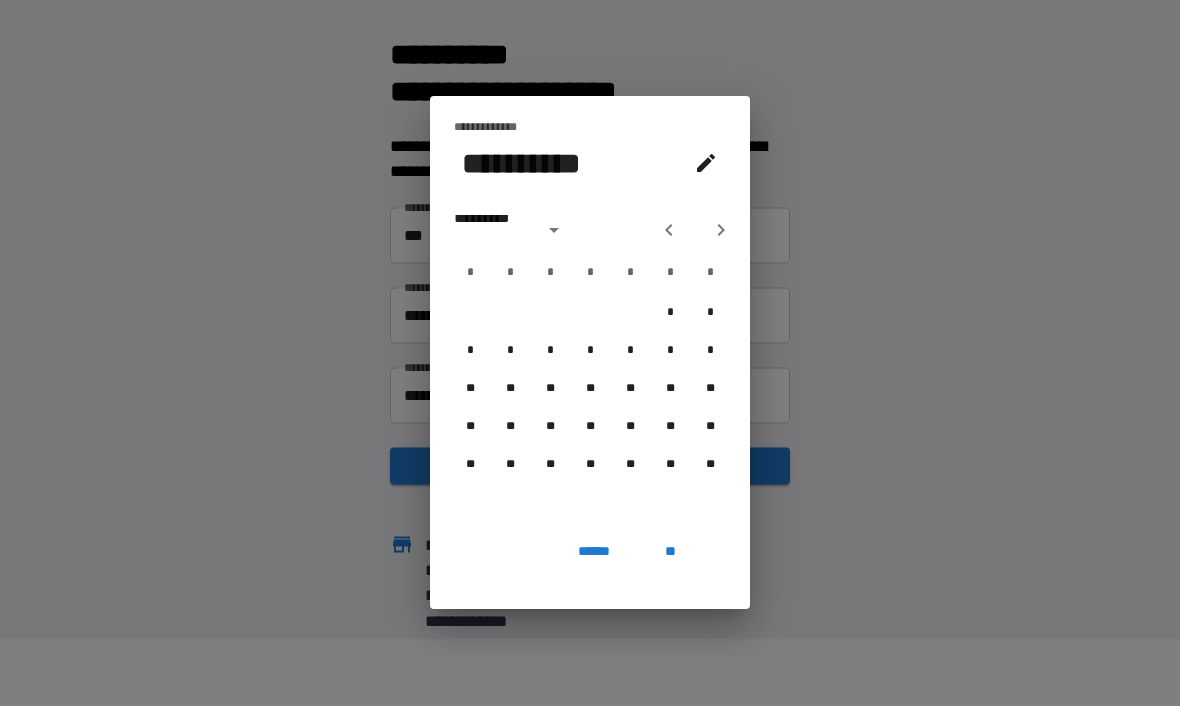 click 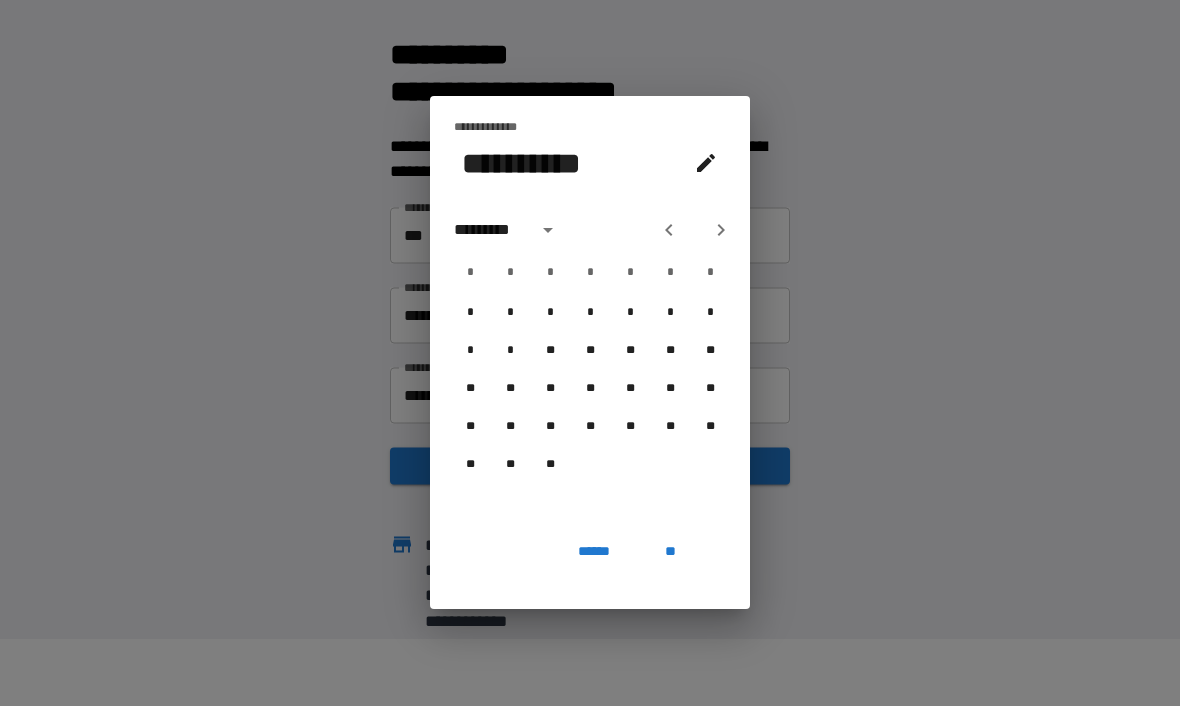click 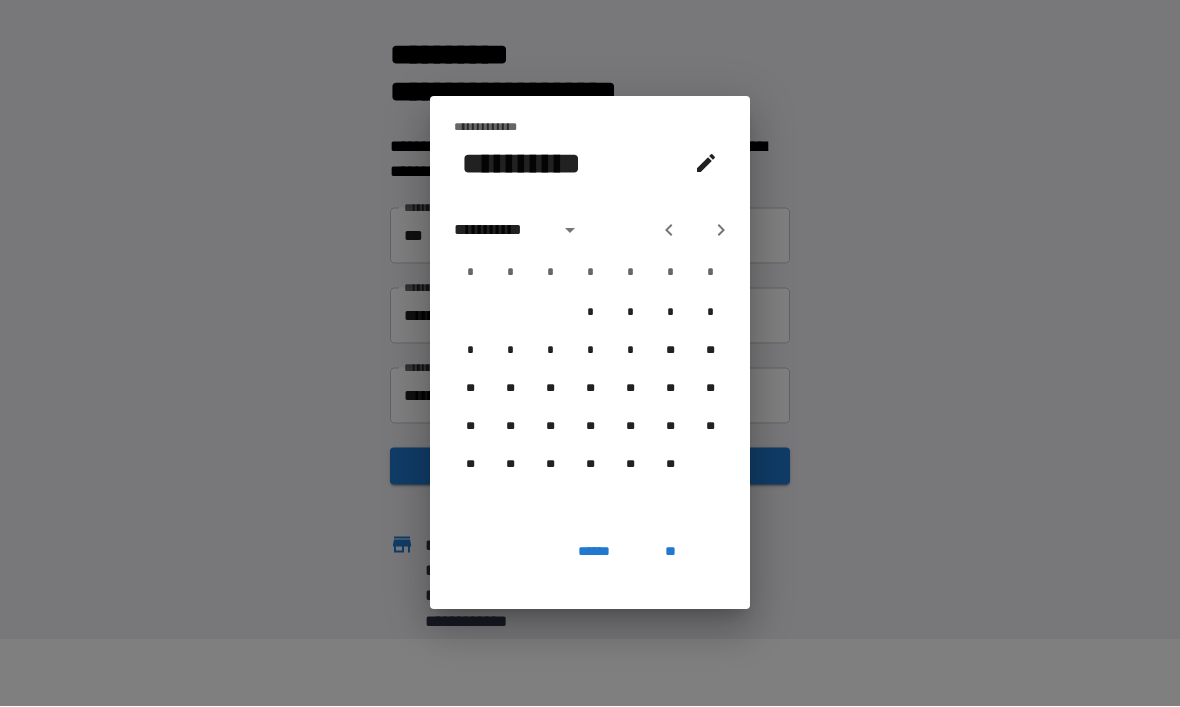 click 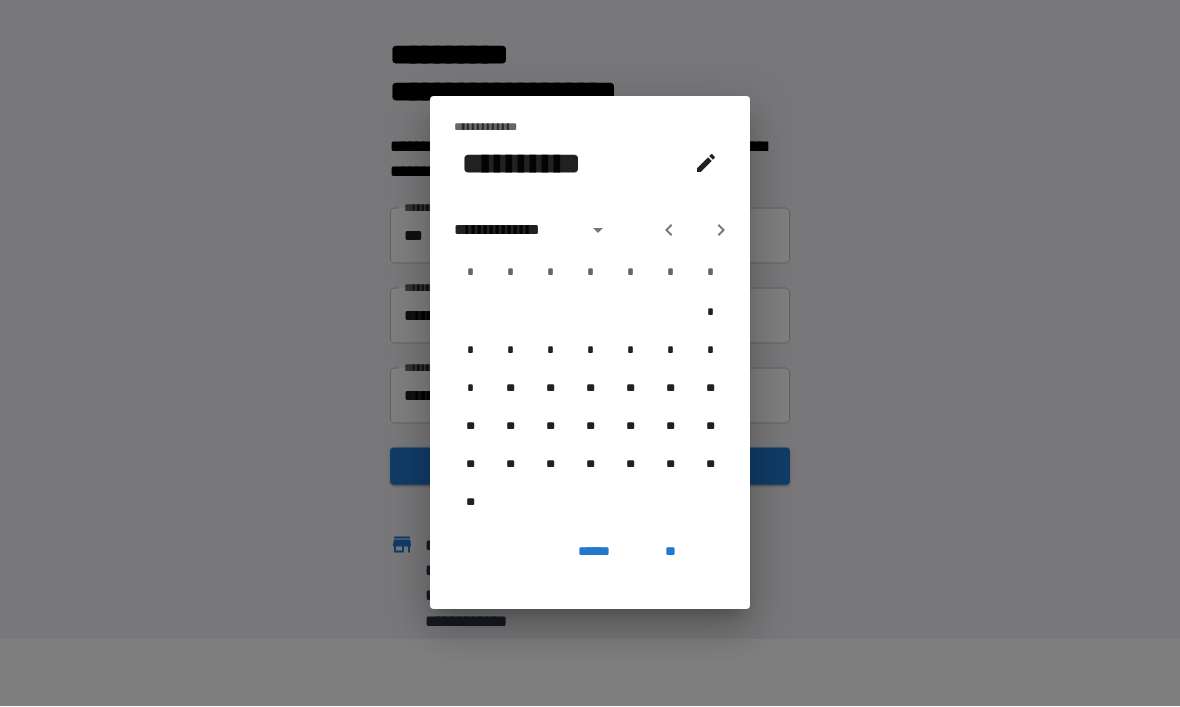 click 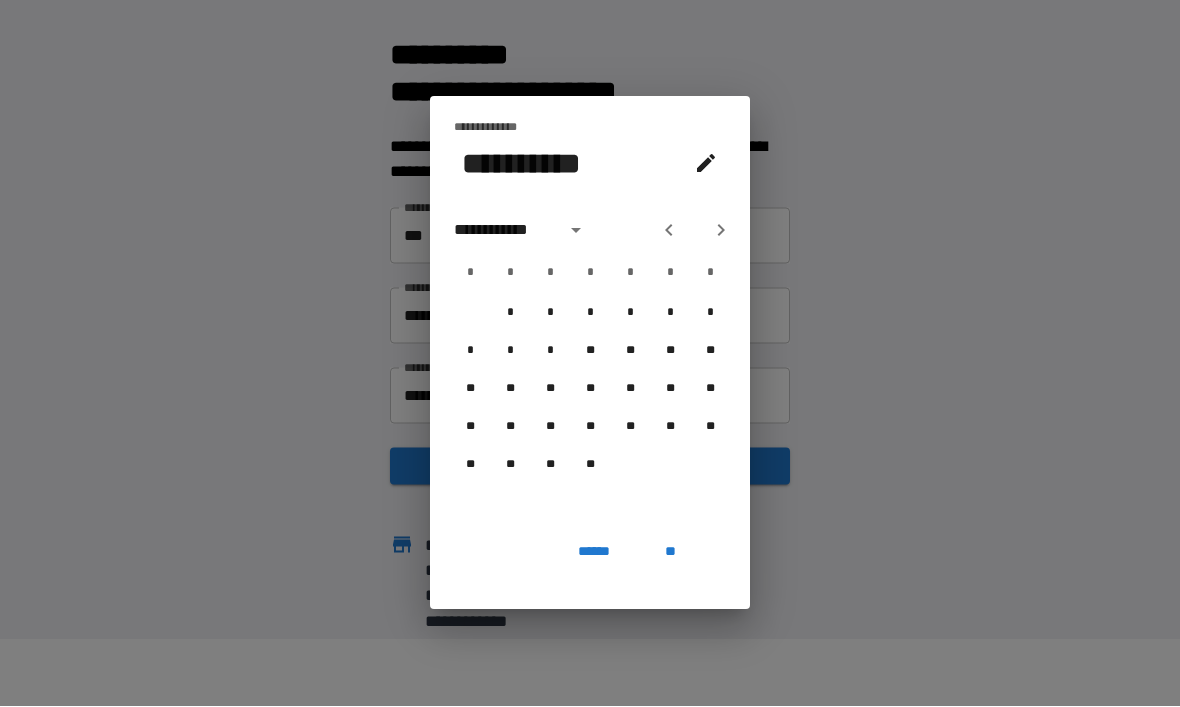 click on "**********" at bounding box center (503, 231) 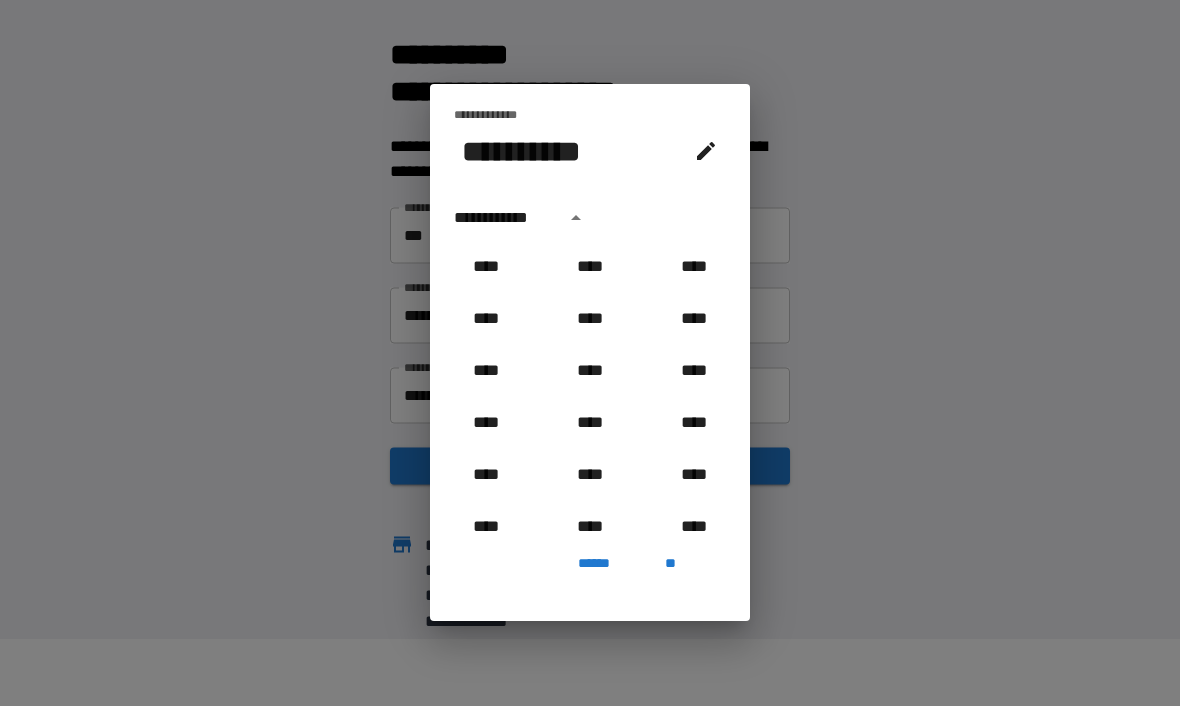 scroll, scrollTop: 758, scrollLeft: 0, axis: vertical 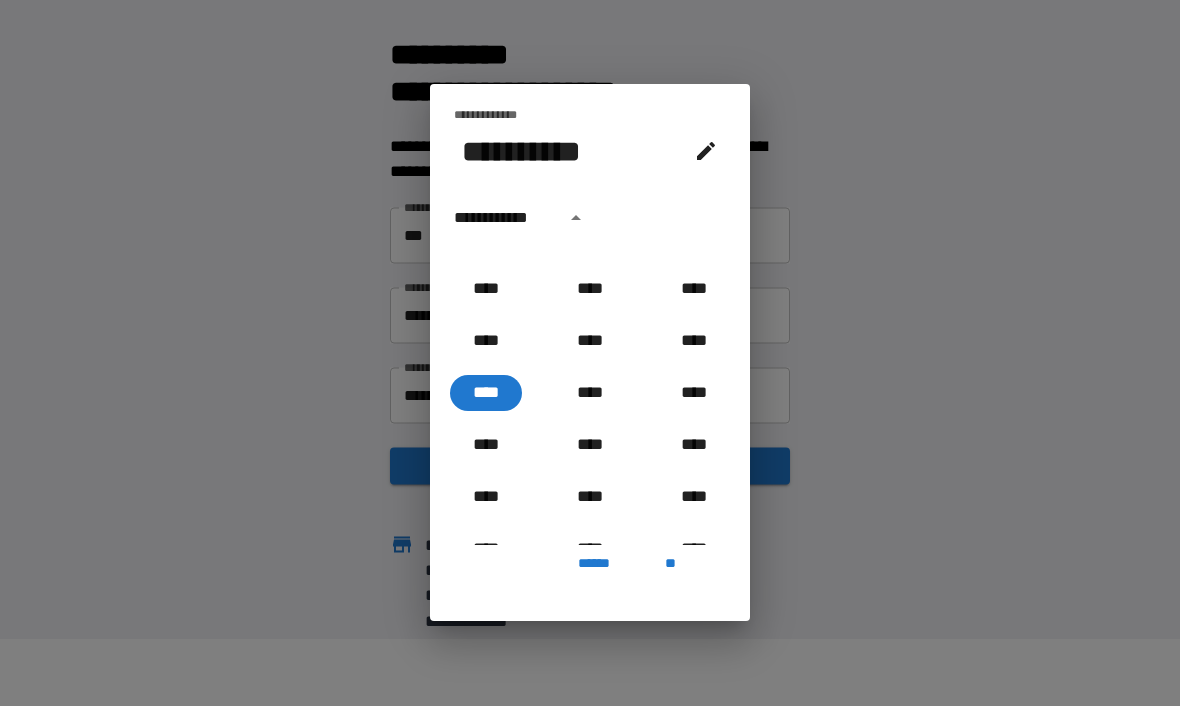 click on "**" at bounding box center (670, 564) 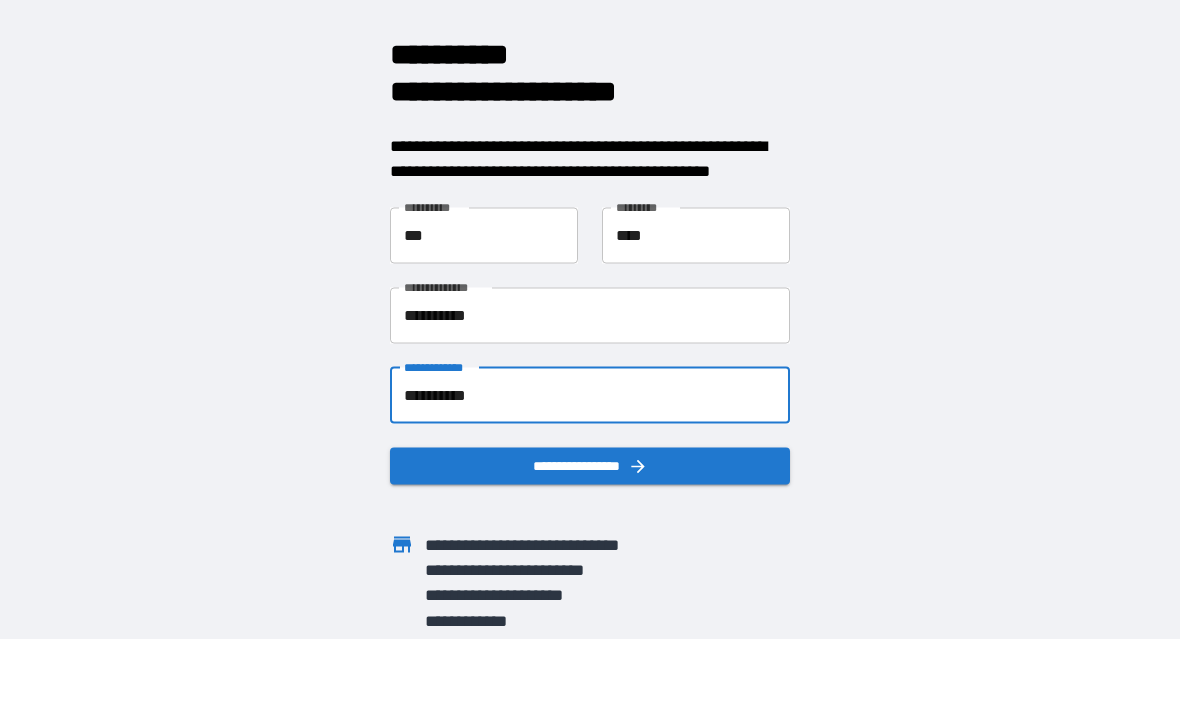 click on "**********" at bounding box center [590, 466] 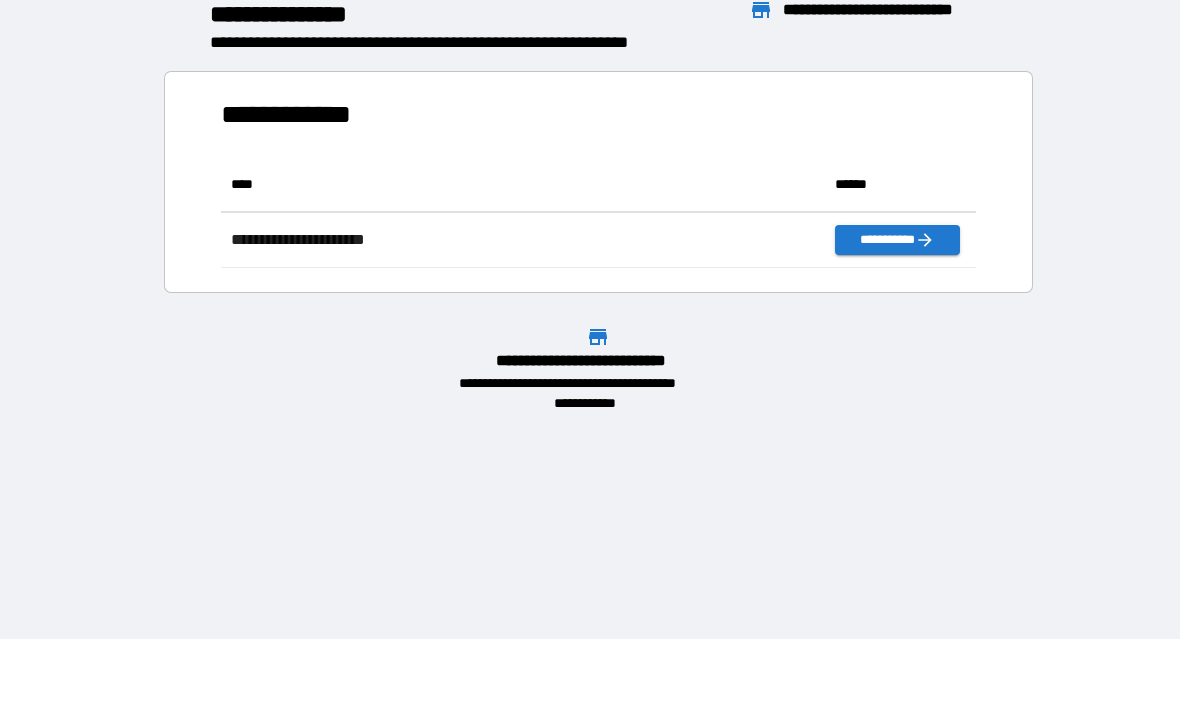 scroll, scrollTop: 1, scrollLeft: 1, axis: both 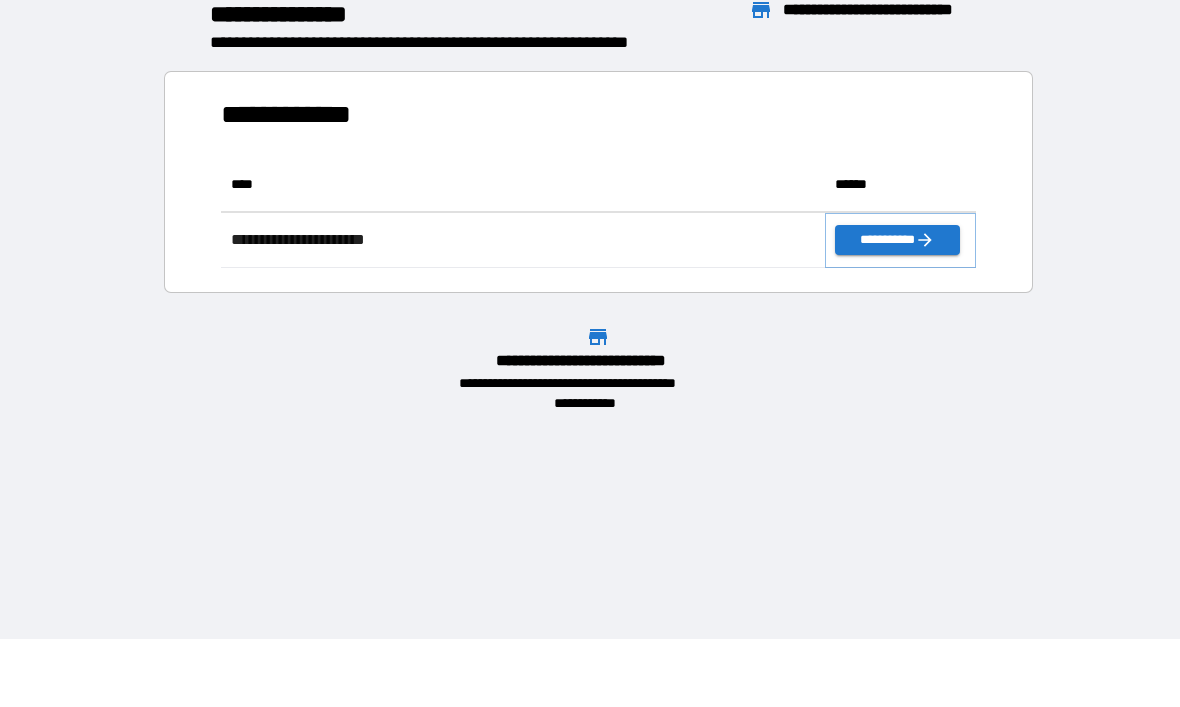 click on "**********" at bounding box center (897, 241) 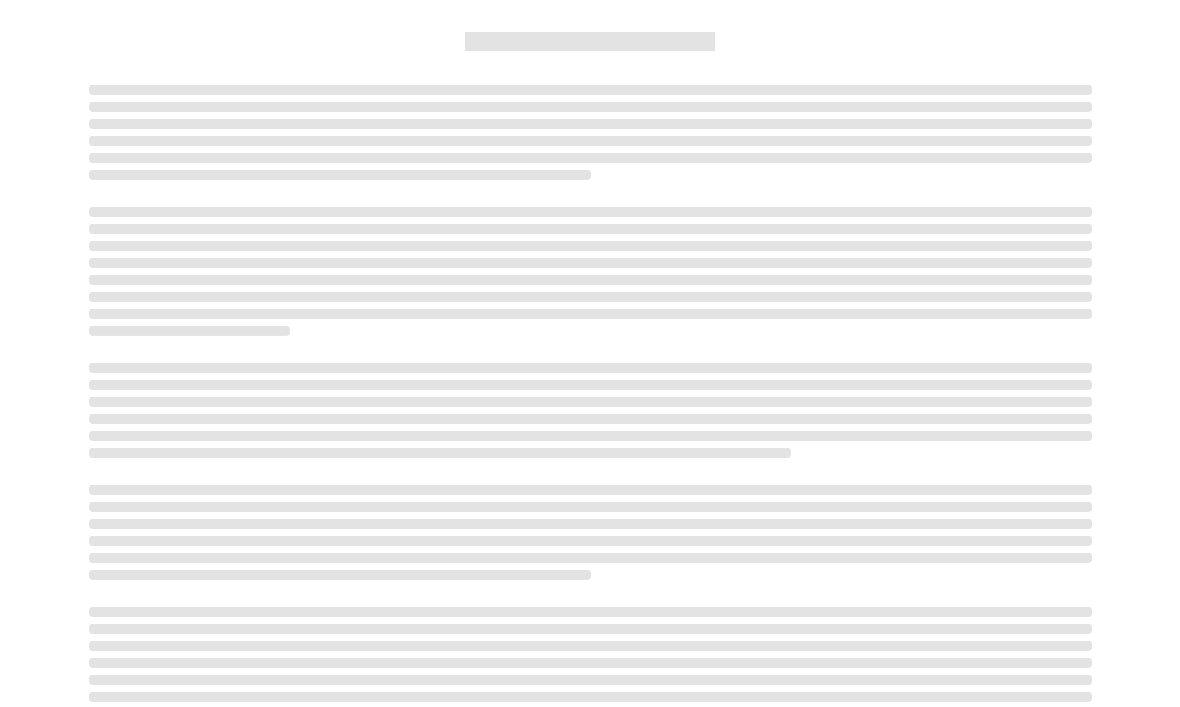 scroll, scrollTop: 67, scrollLeft: 0, axis: vertical 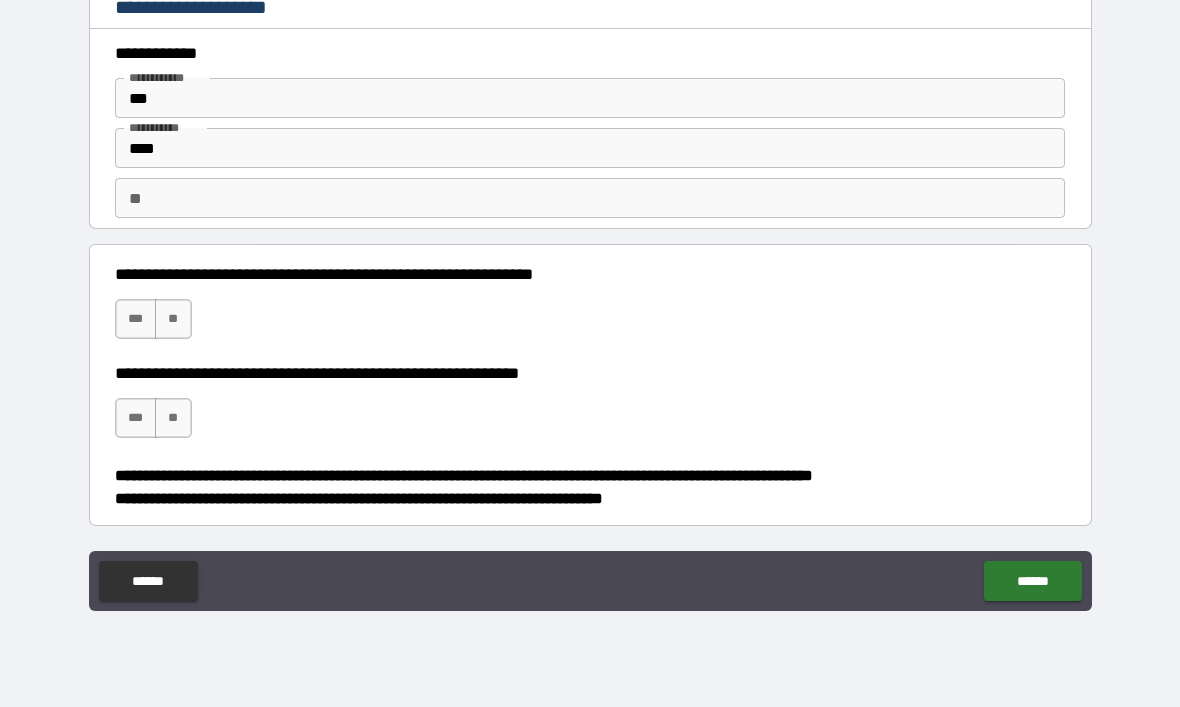 click on "**" at bounding box center (173, 319) 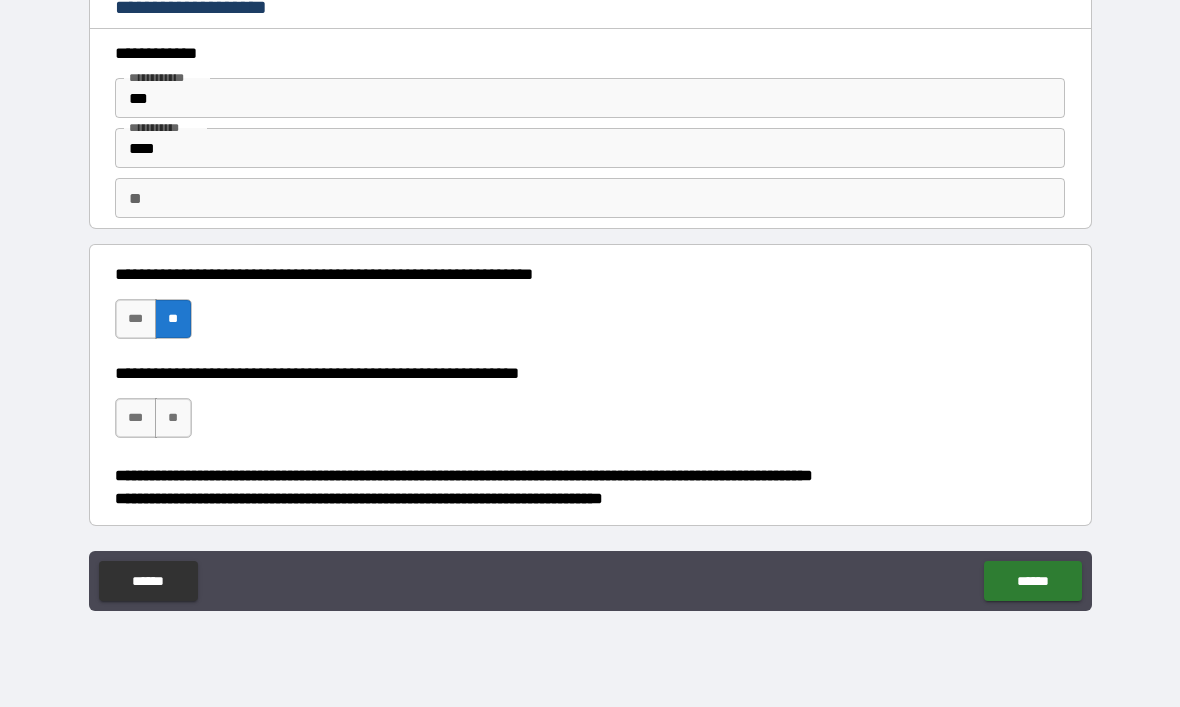 click on "**" at bounding box center [173, 418] 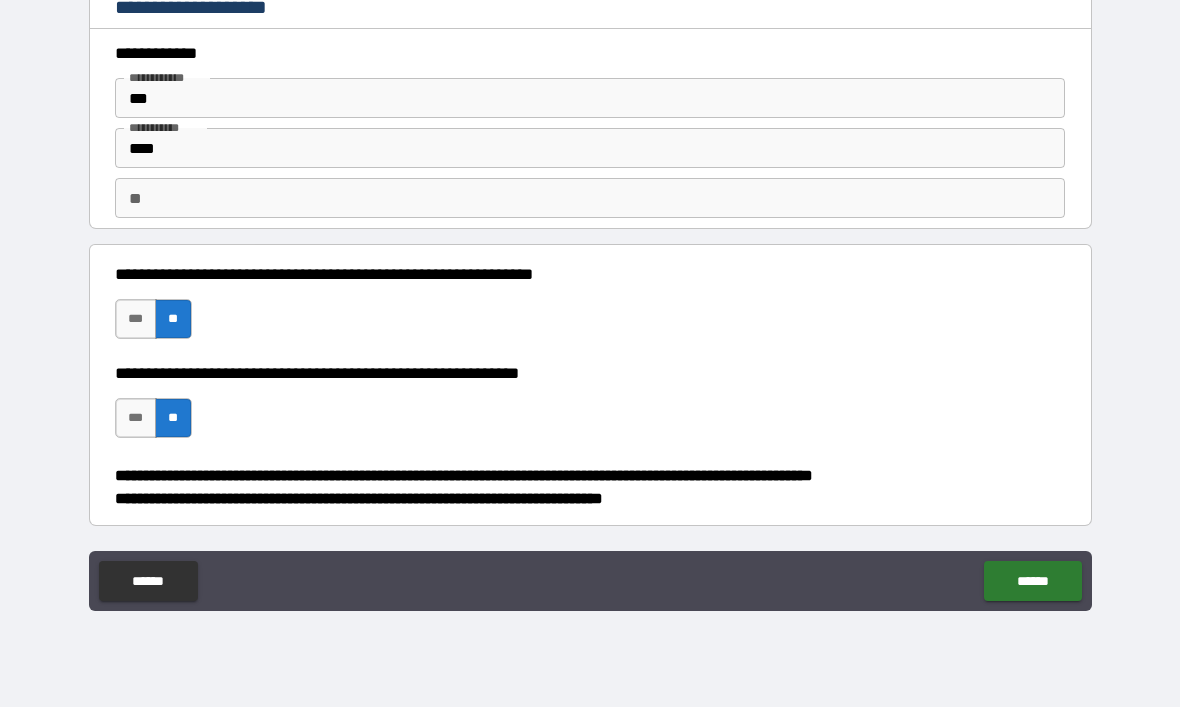 click on "******" at bounding box center [1032, 581] 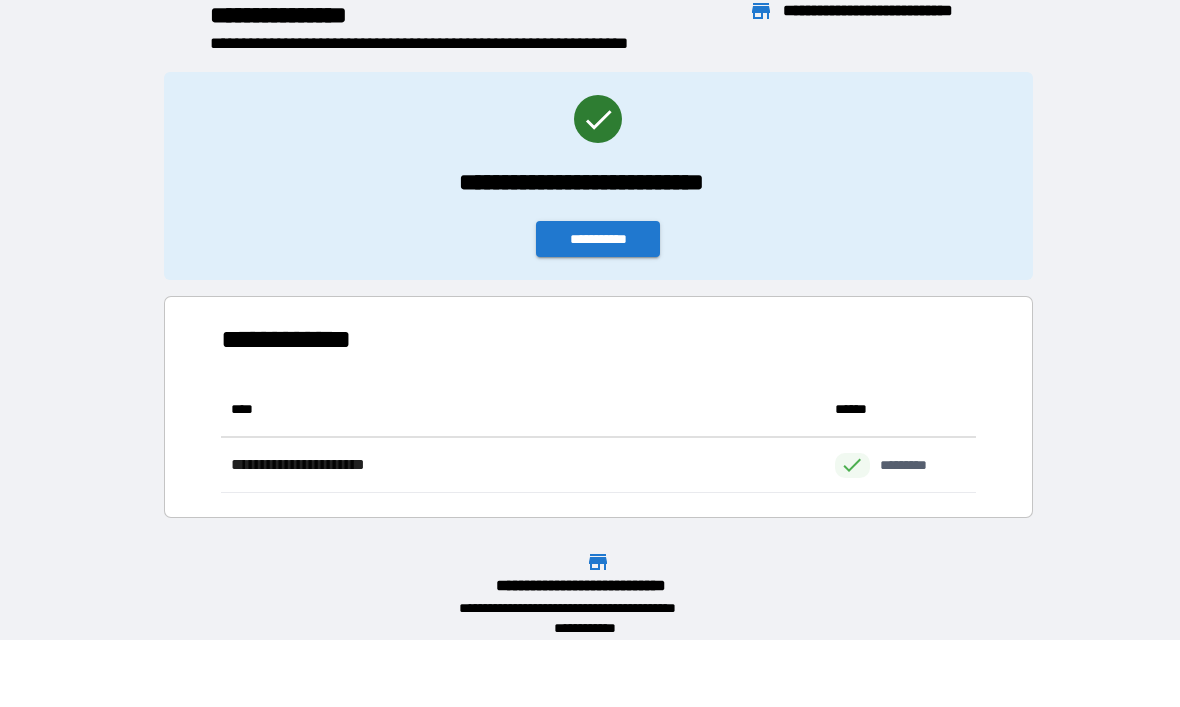 scroll, scrollTop: 111, scrollLeft: 755, axis: both 